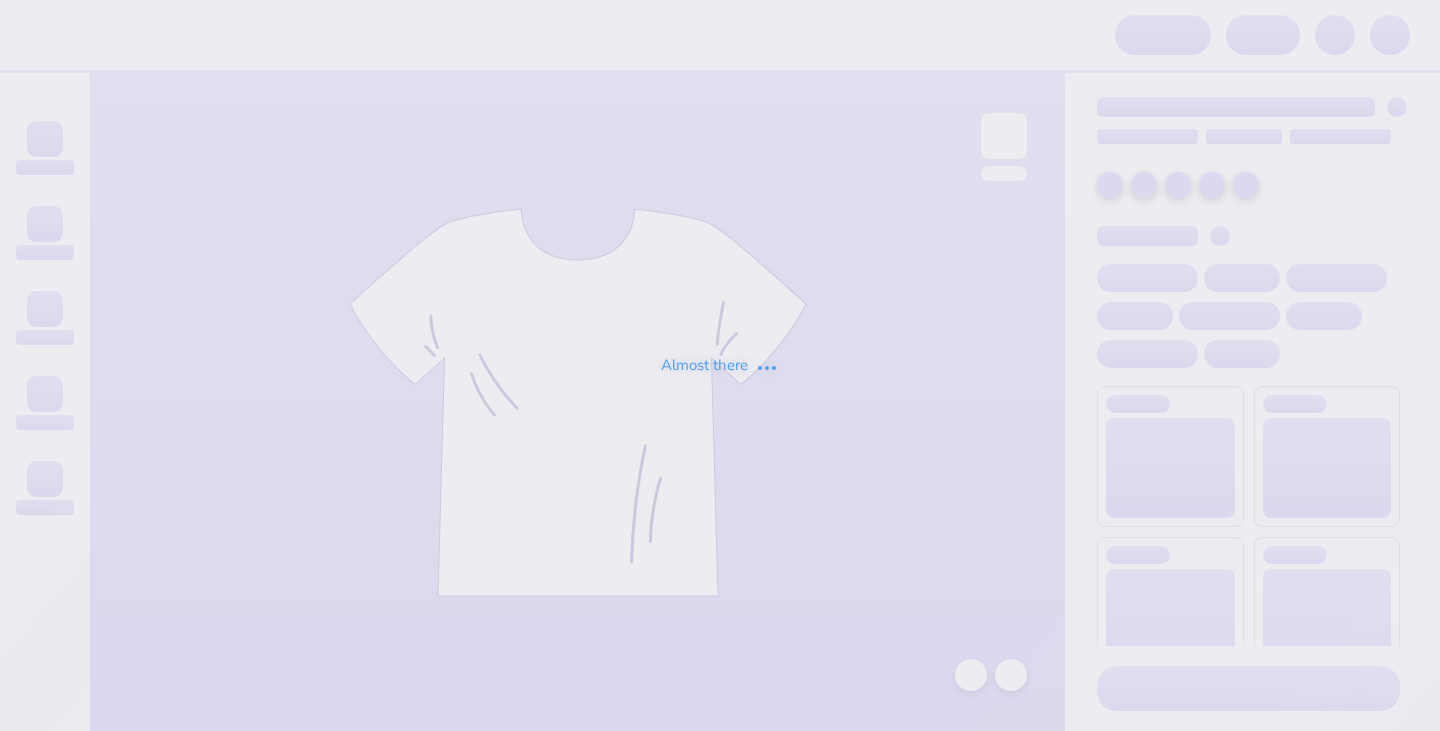 scroll, scrollTop: 0, scrollLeft: 0, axis: both 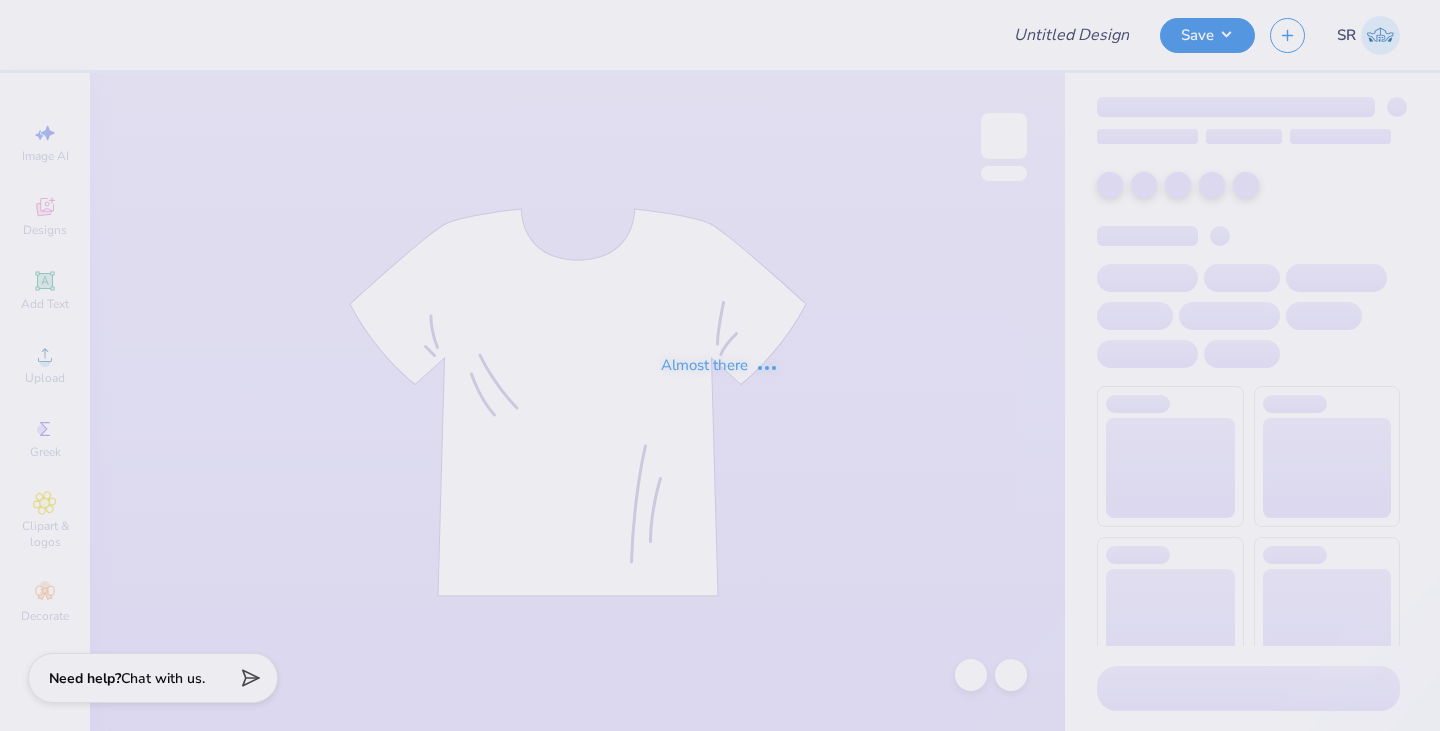 type on "[FIRST] [LAST] : [UNIVERSITY]" 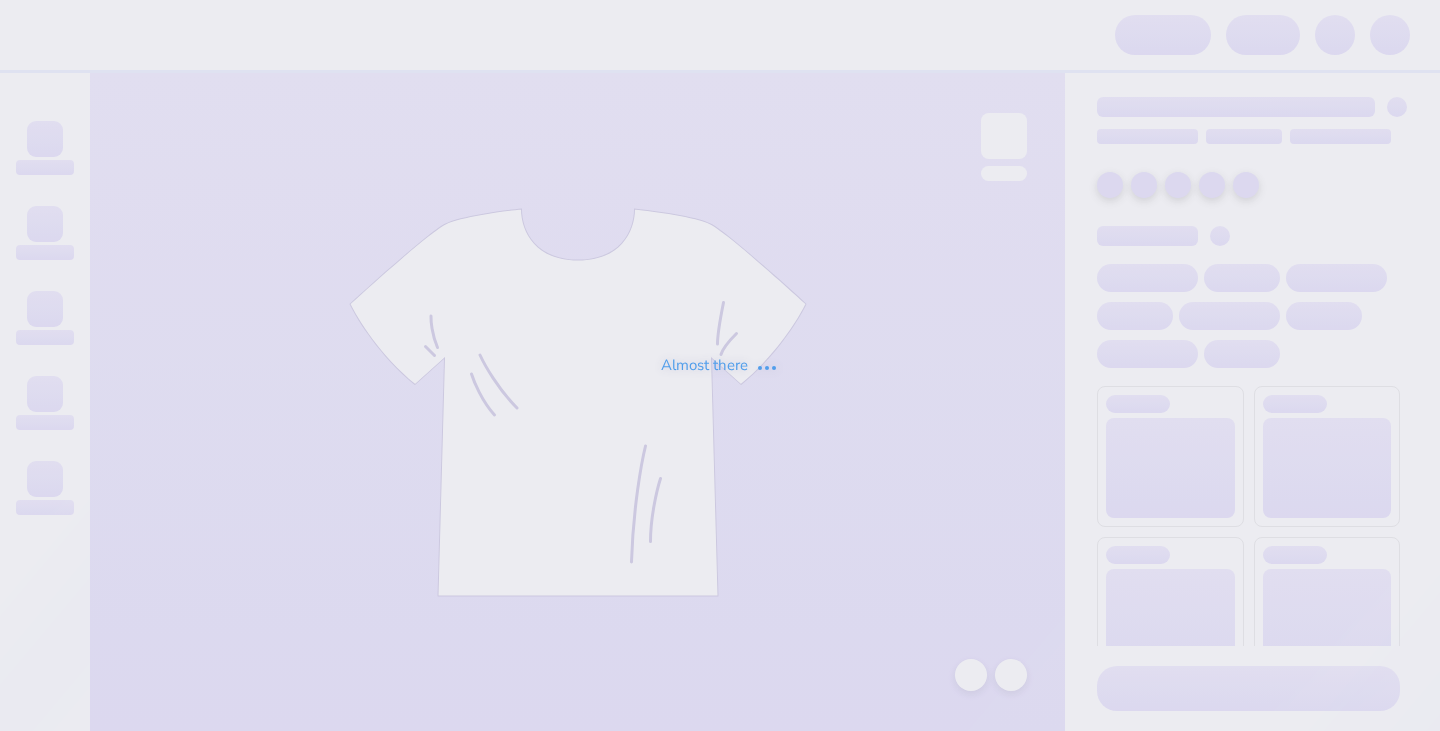 scroll, scrollTop: 0, scrollLeft: 0, axis: both 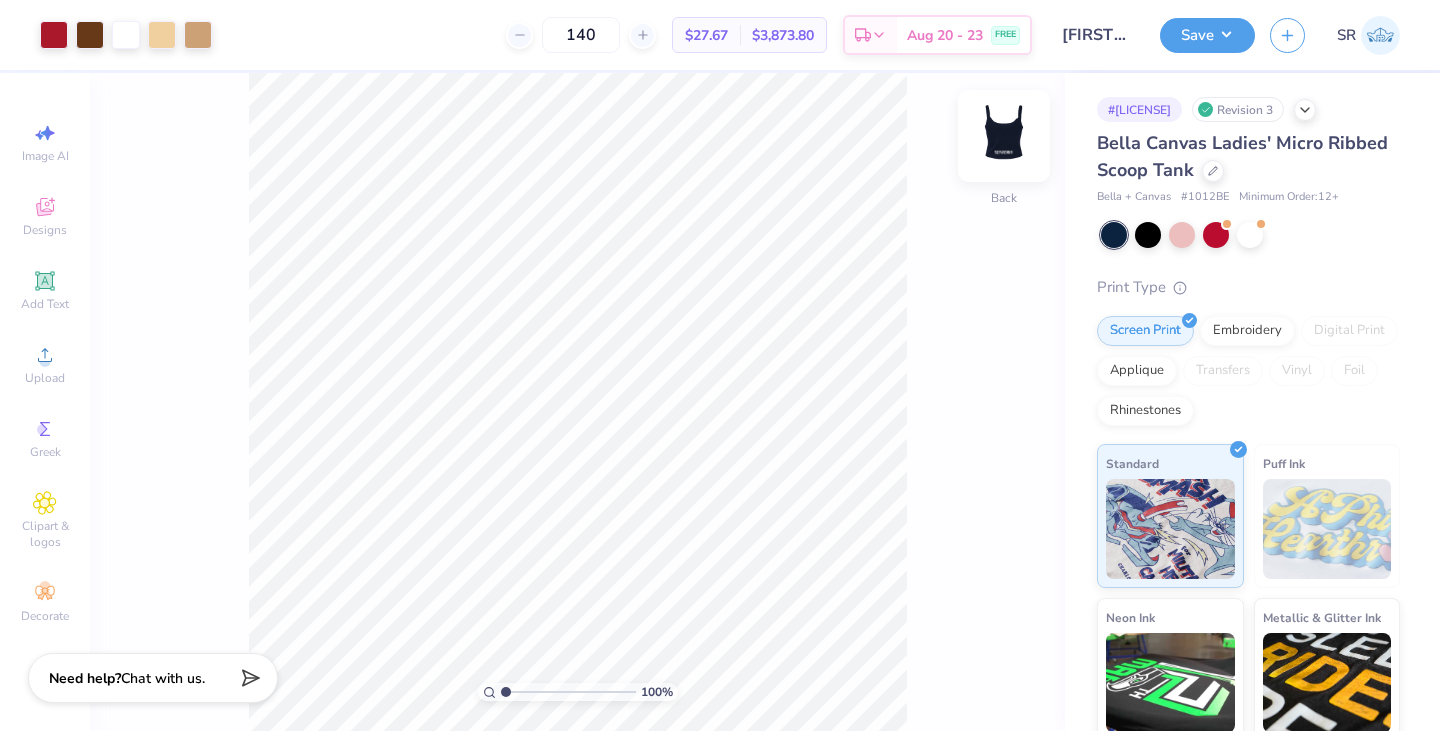 click at bounding box center [1004, 136] 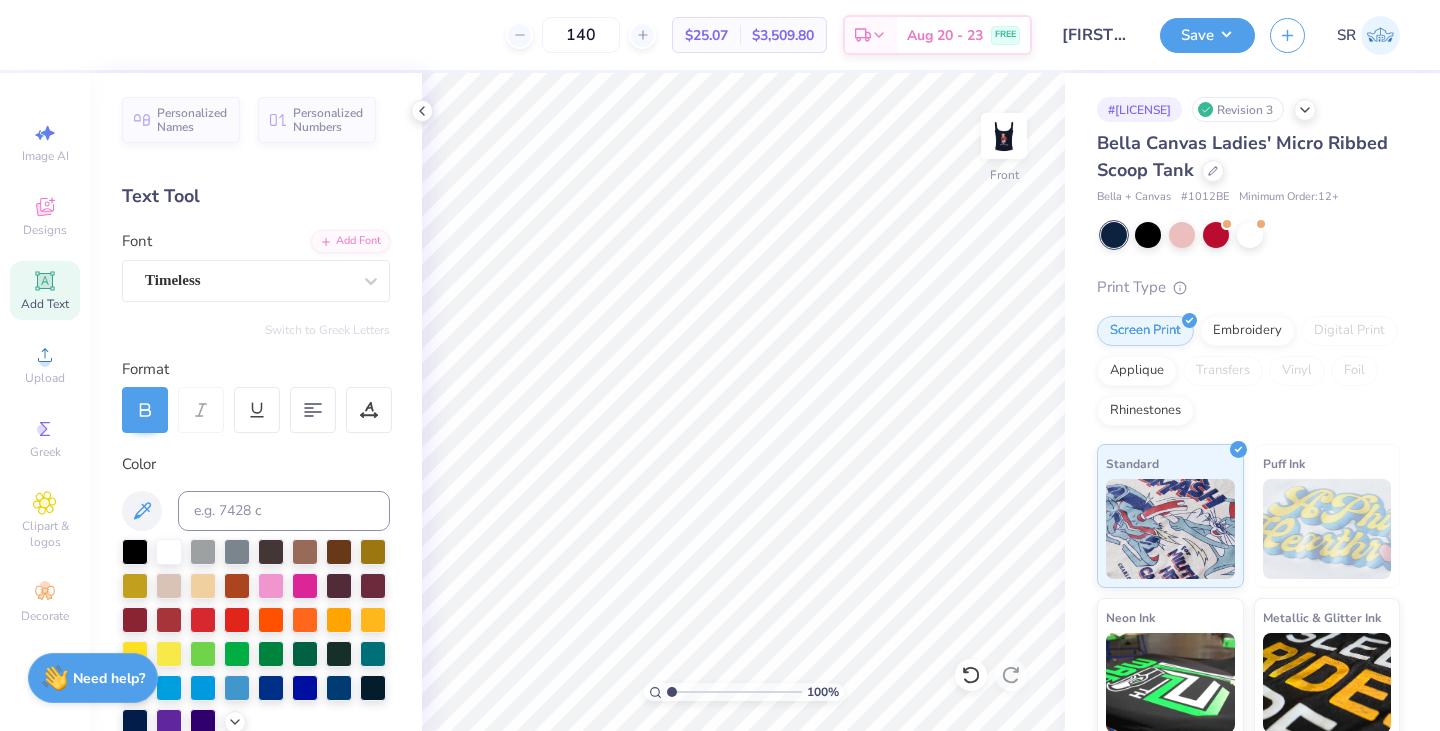 click on "Save SR" at bounding box center (1300, 35) 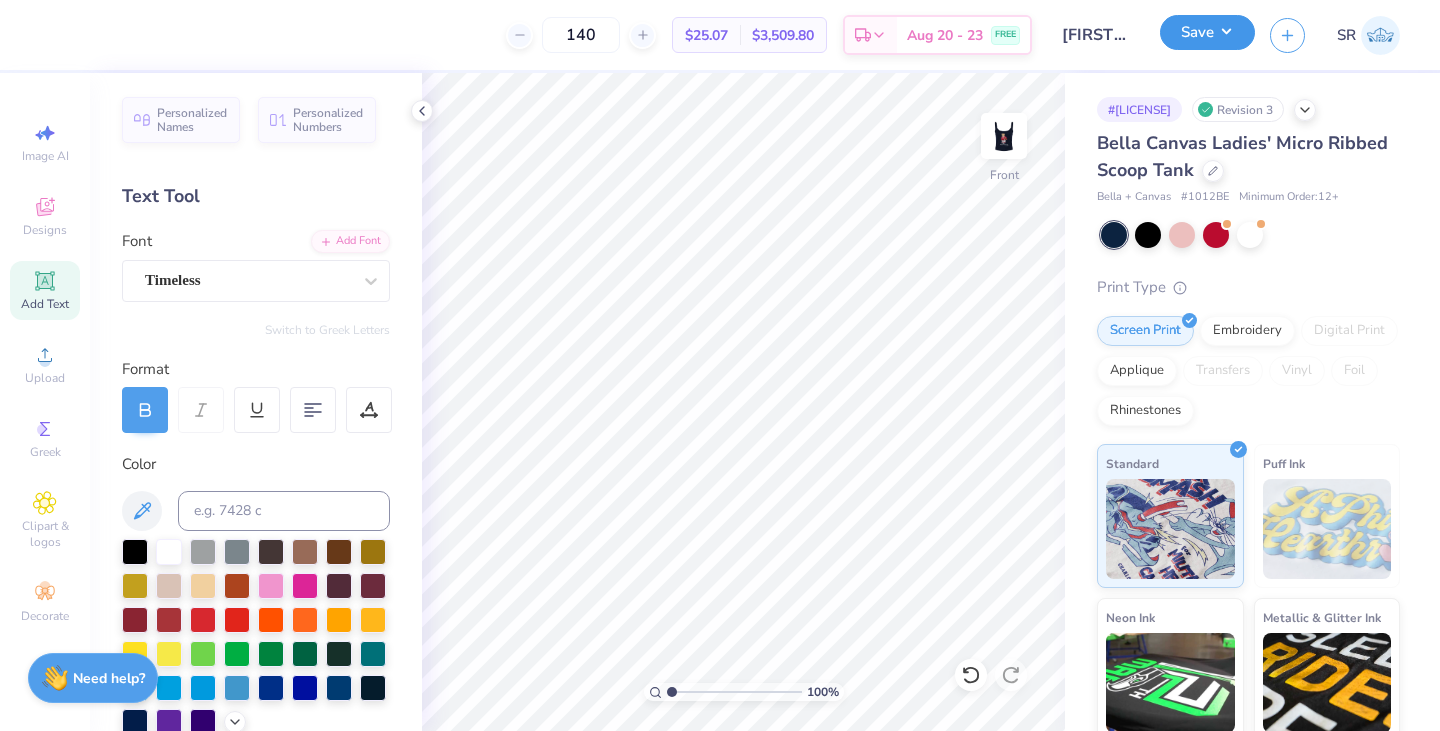 click on "Save" at bounding box center (1207, 32) 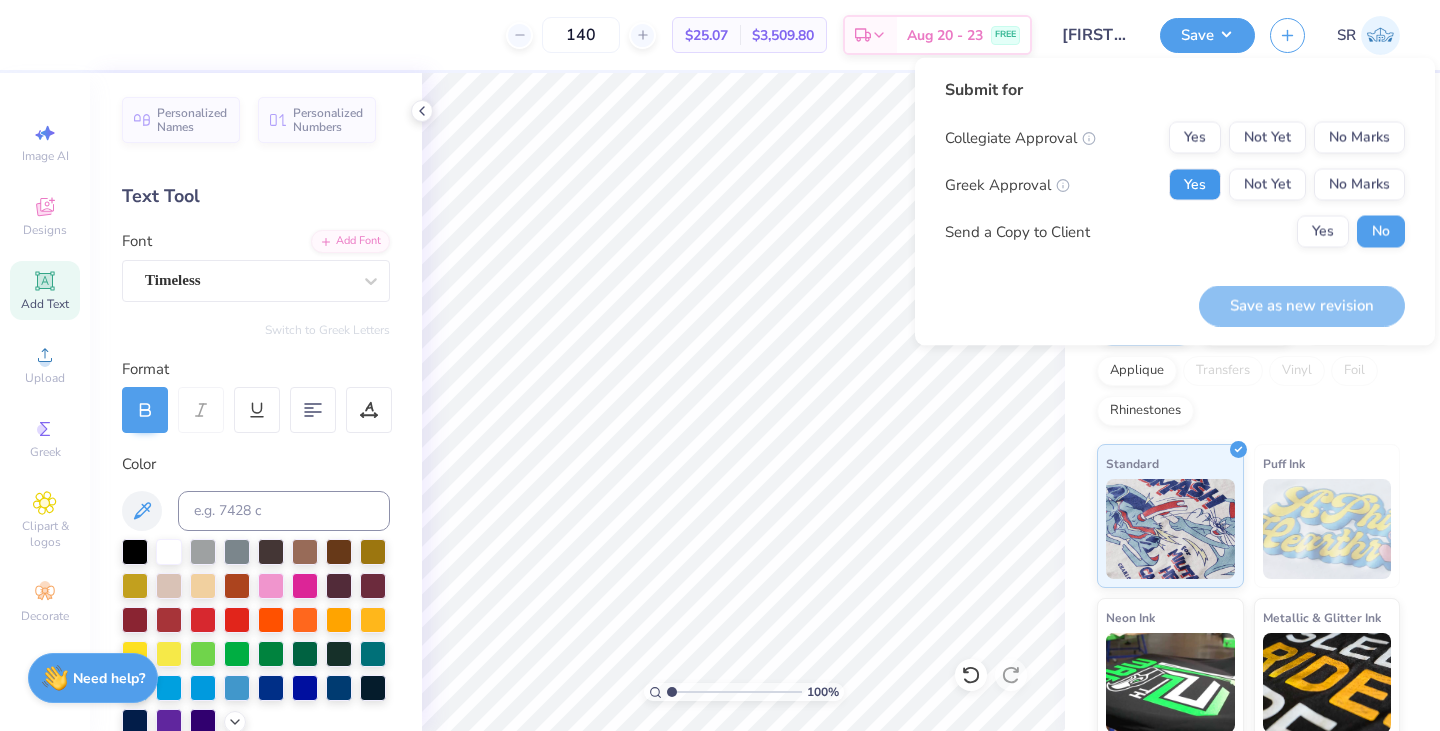click on "Yes" at bounding box center (1195, 185) 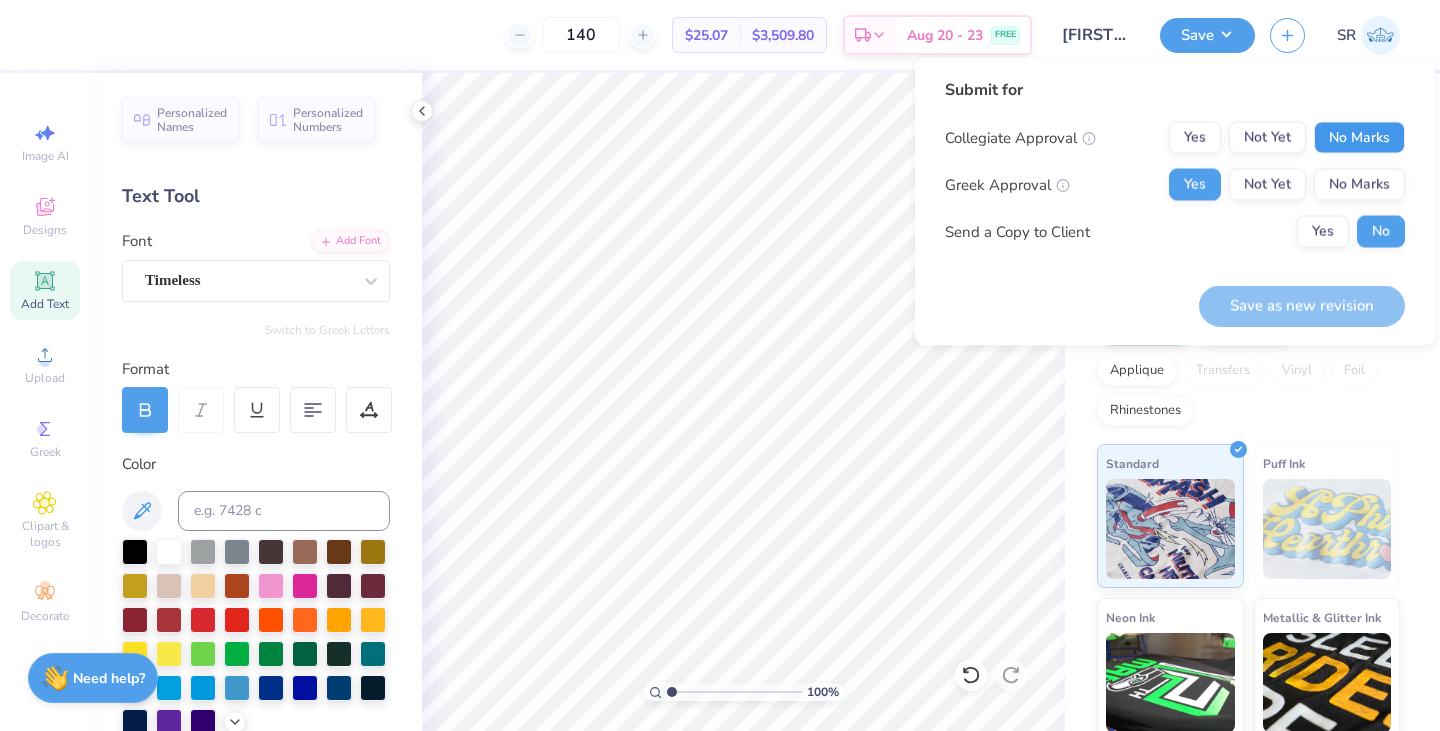 click on "No Marks" at bounding box center [1359, 138] 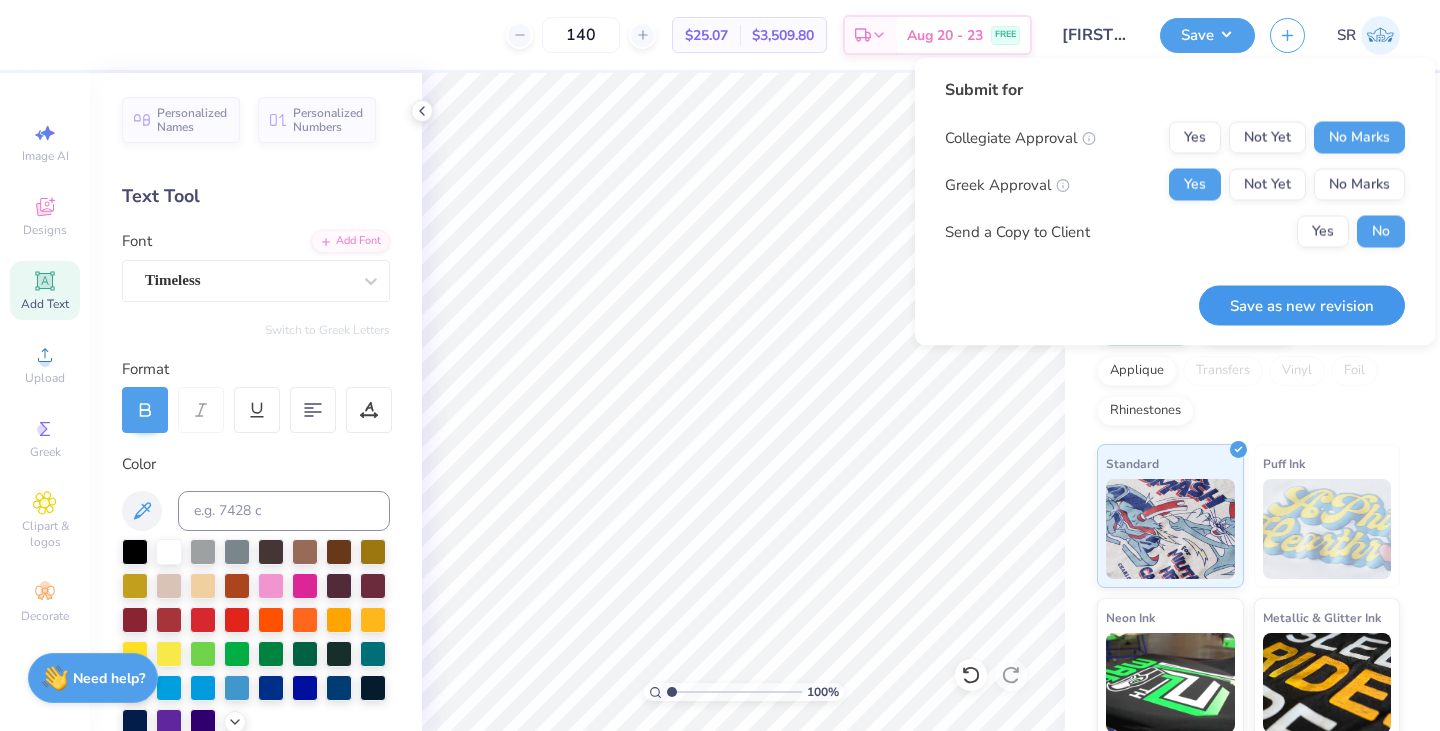 click on "Save as new revision" at bounding box center (1302, 305) 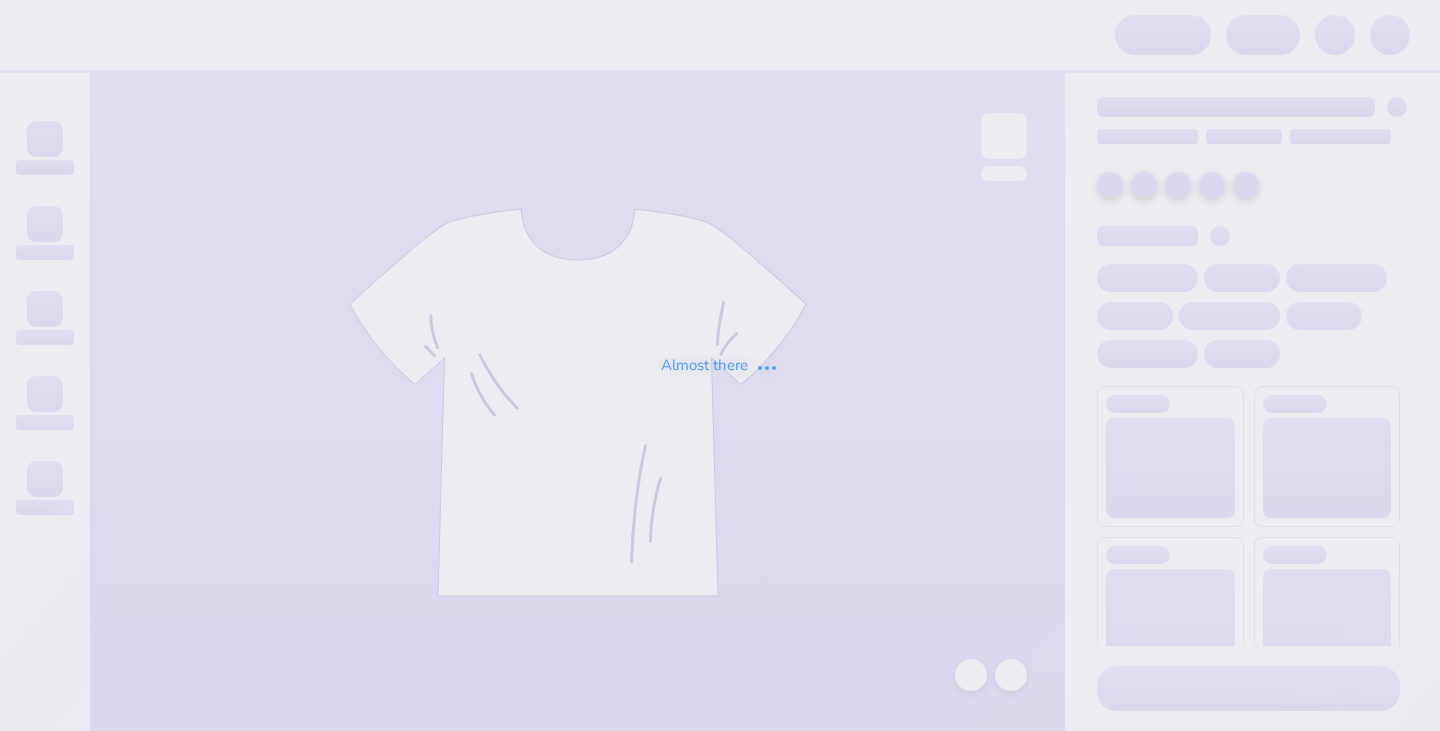 scroll, scrollTop: 0, scrollLeft: 0, axis: both 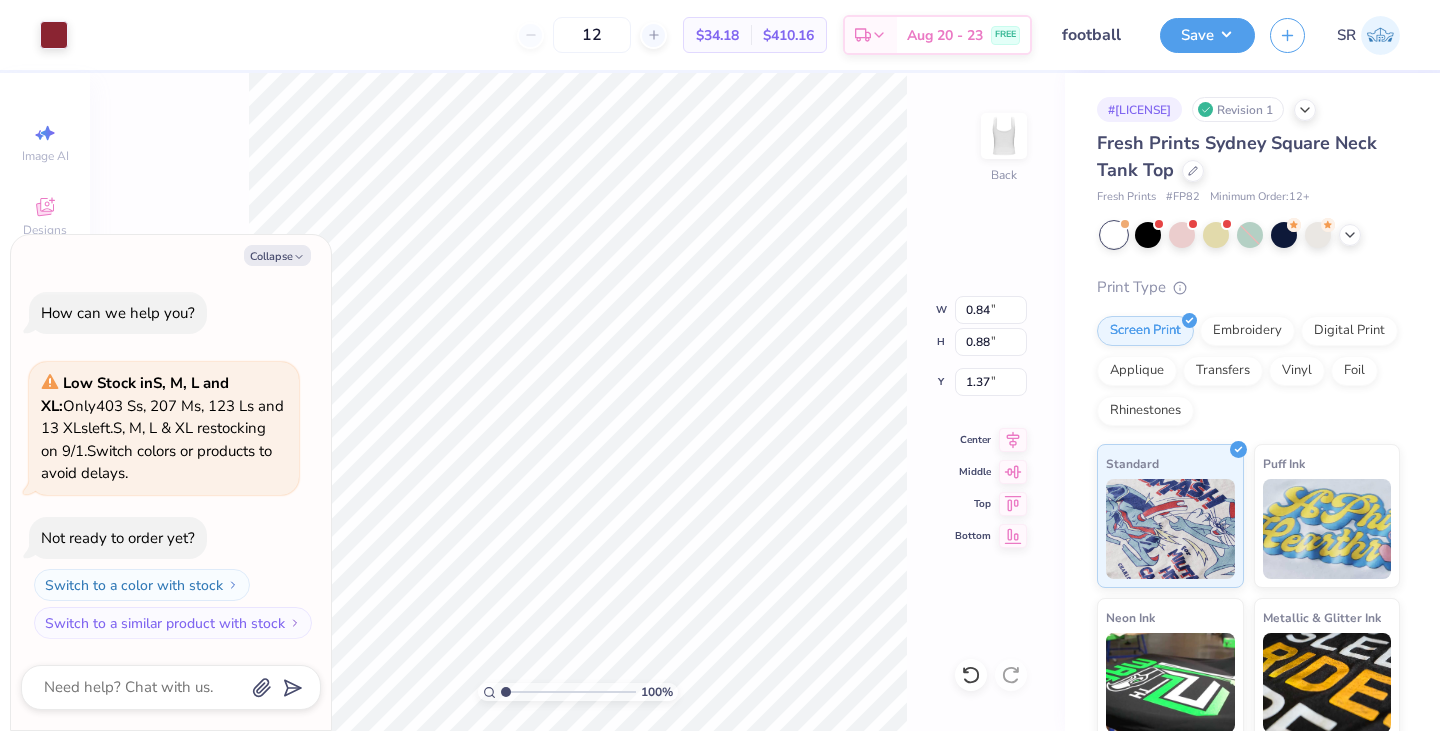type on "x" 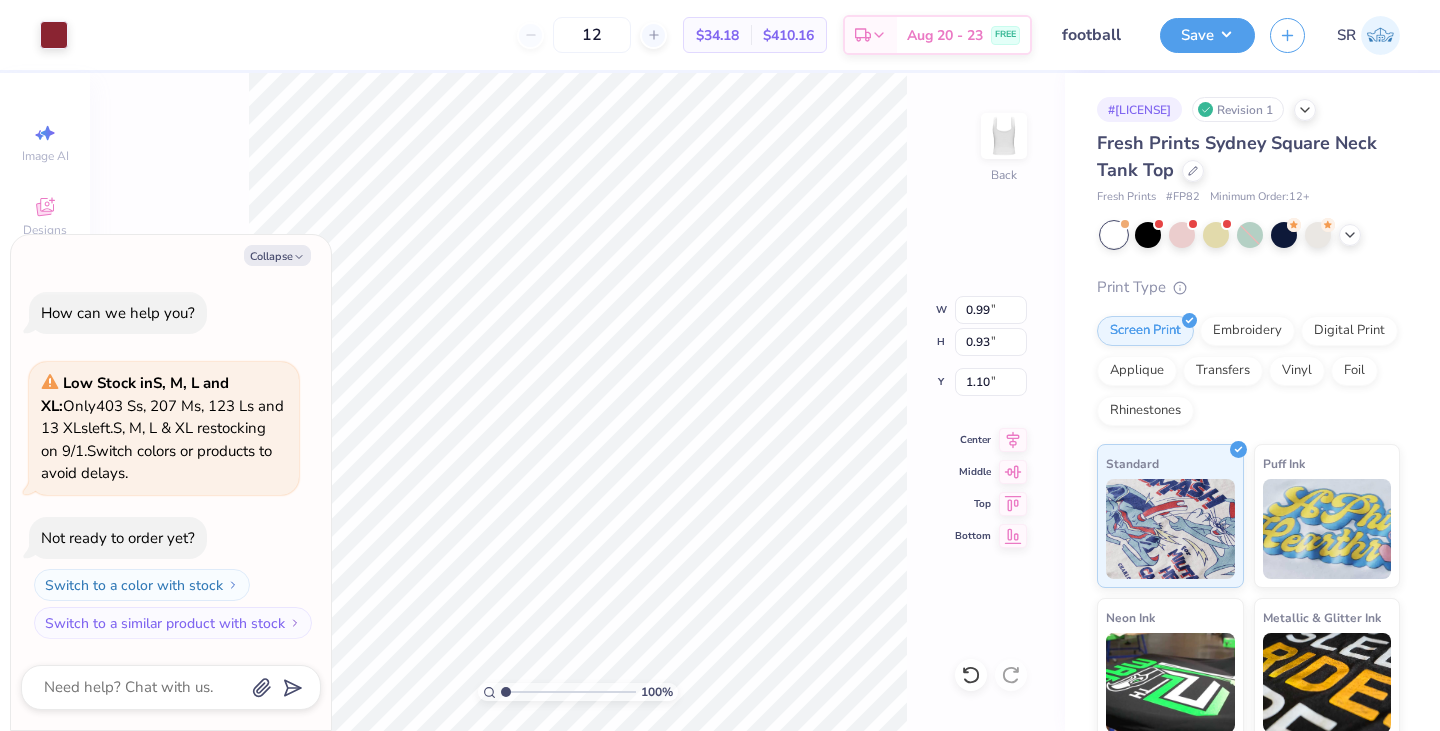 type on "x" 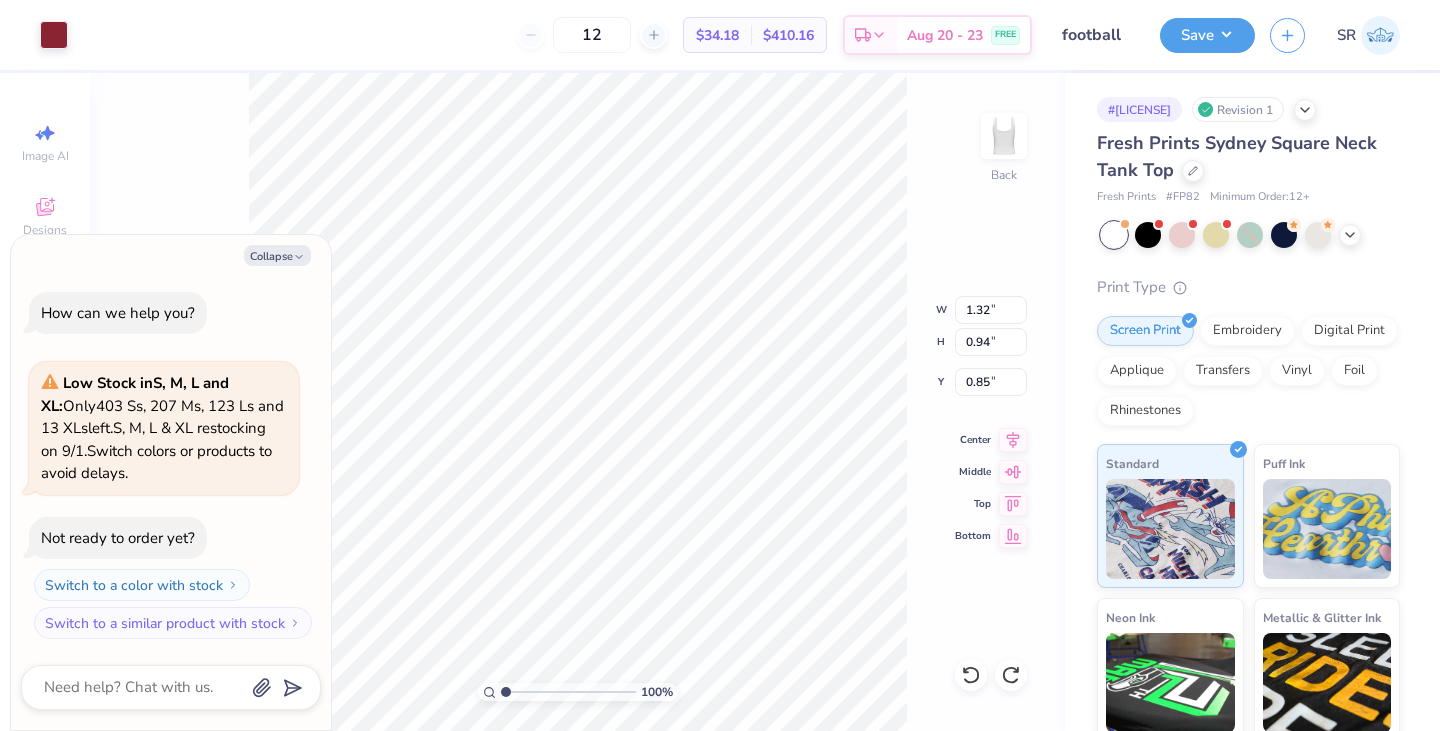 type on "x" 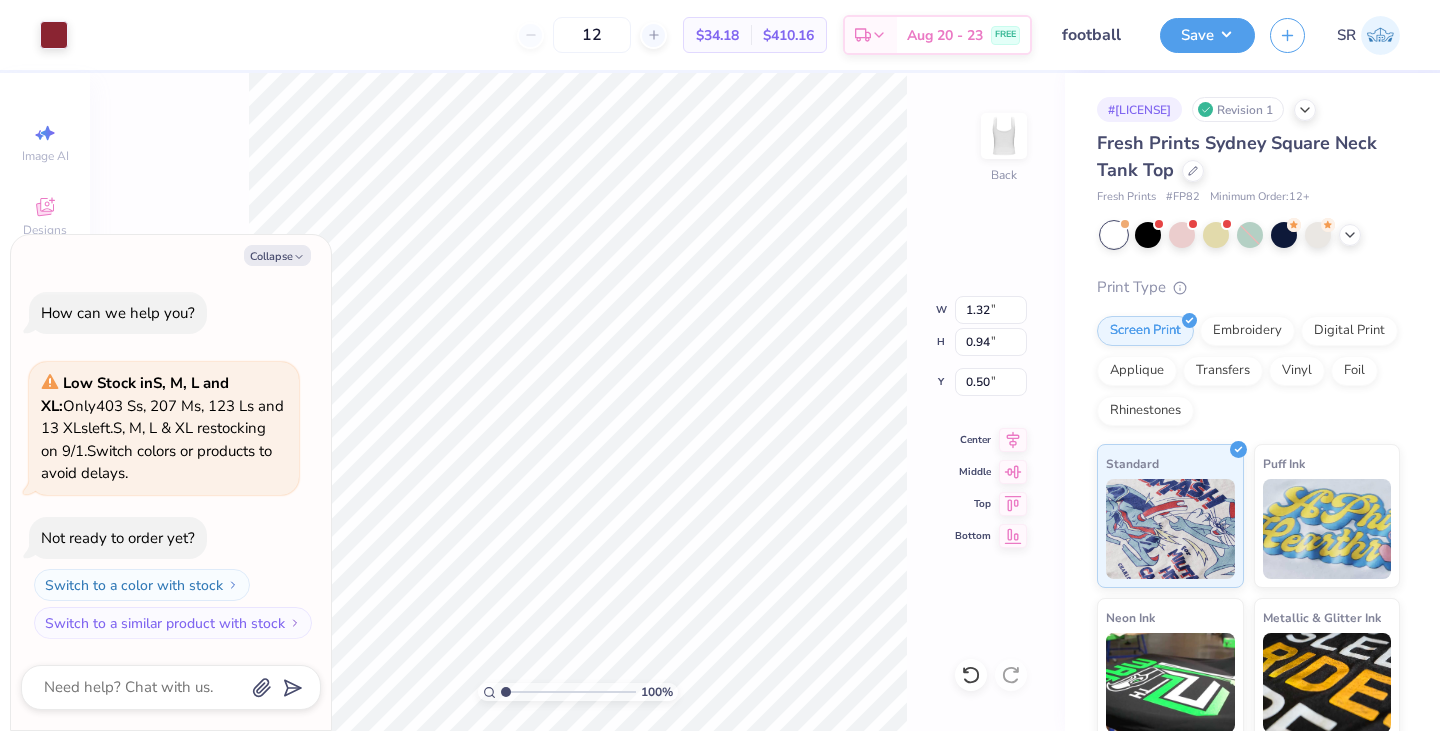 type on "x" 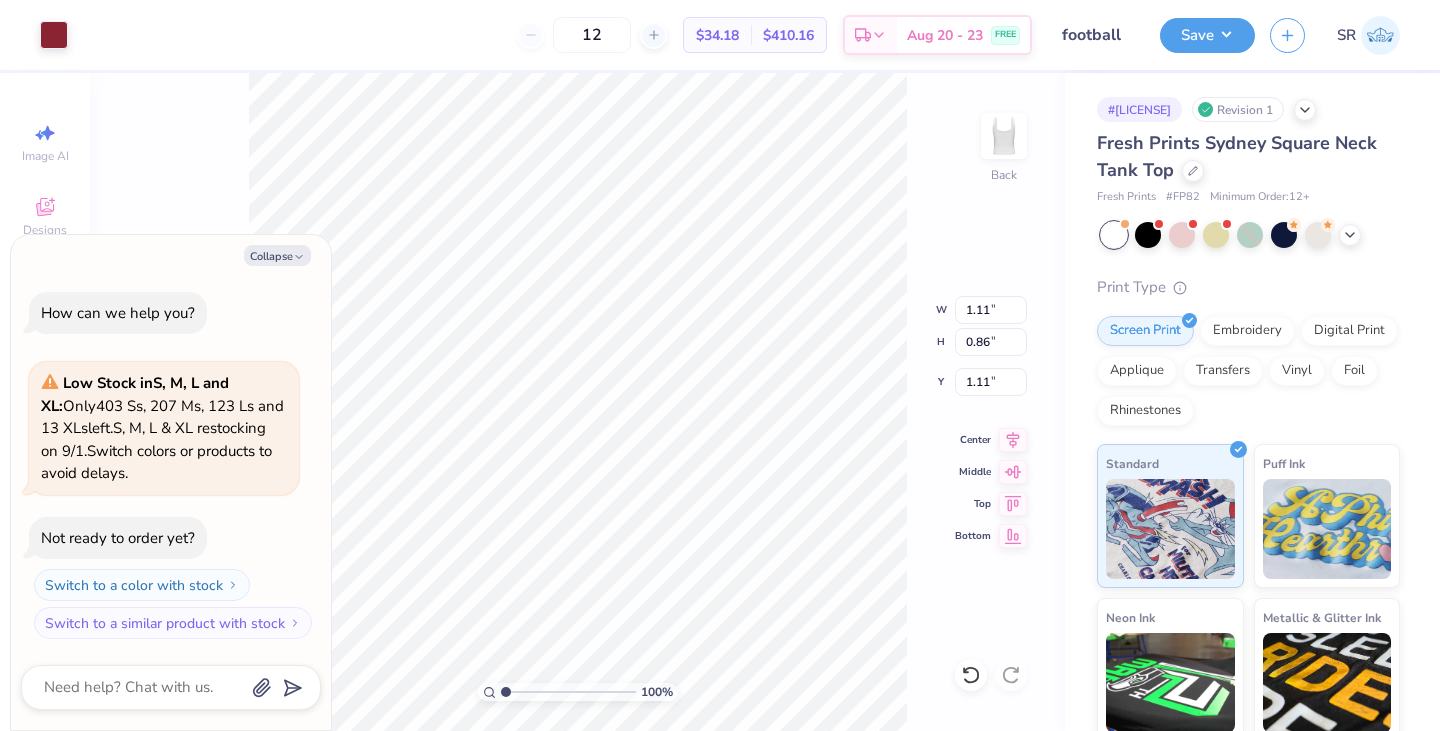 type on "x" 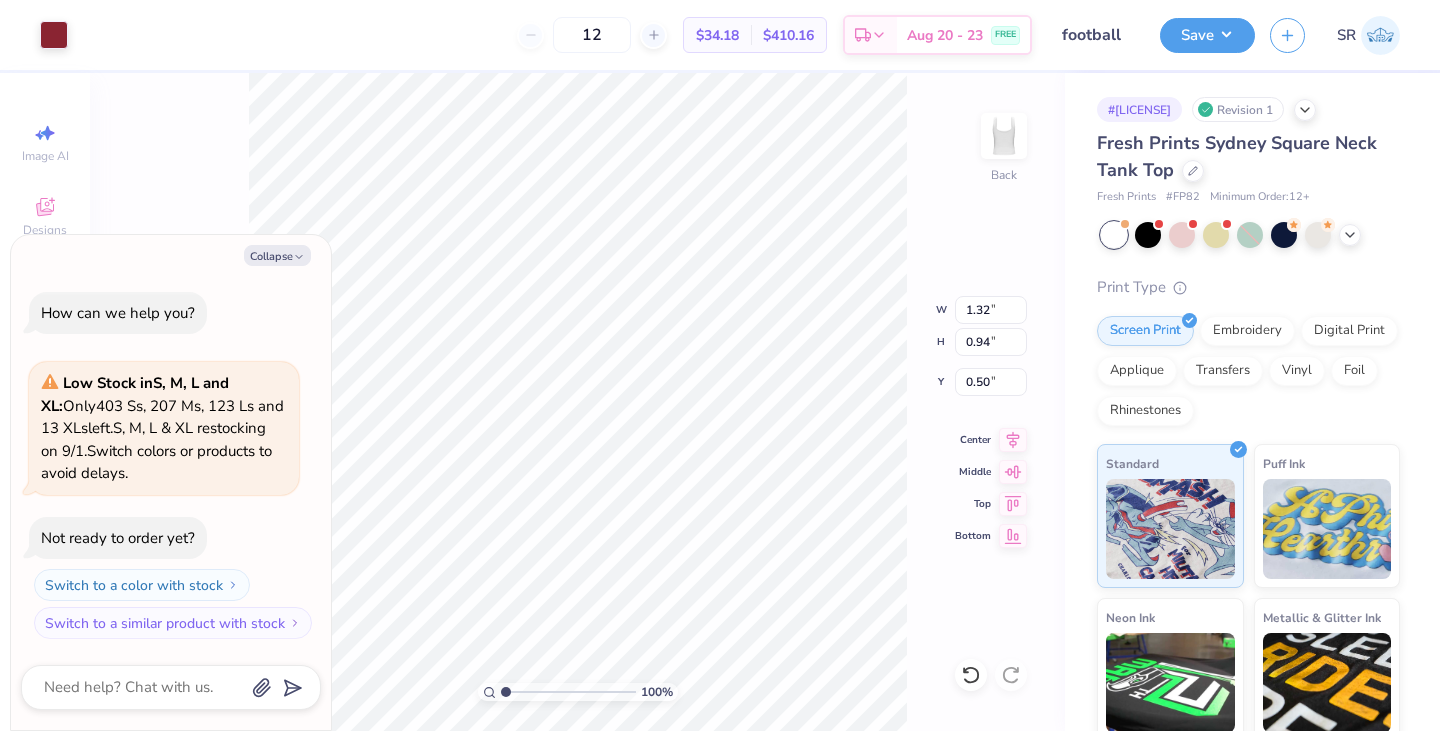 type on "x" 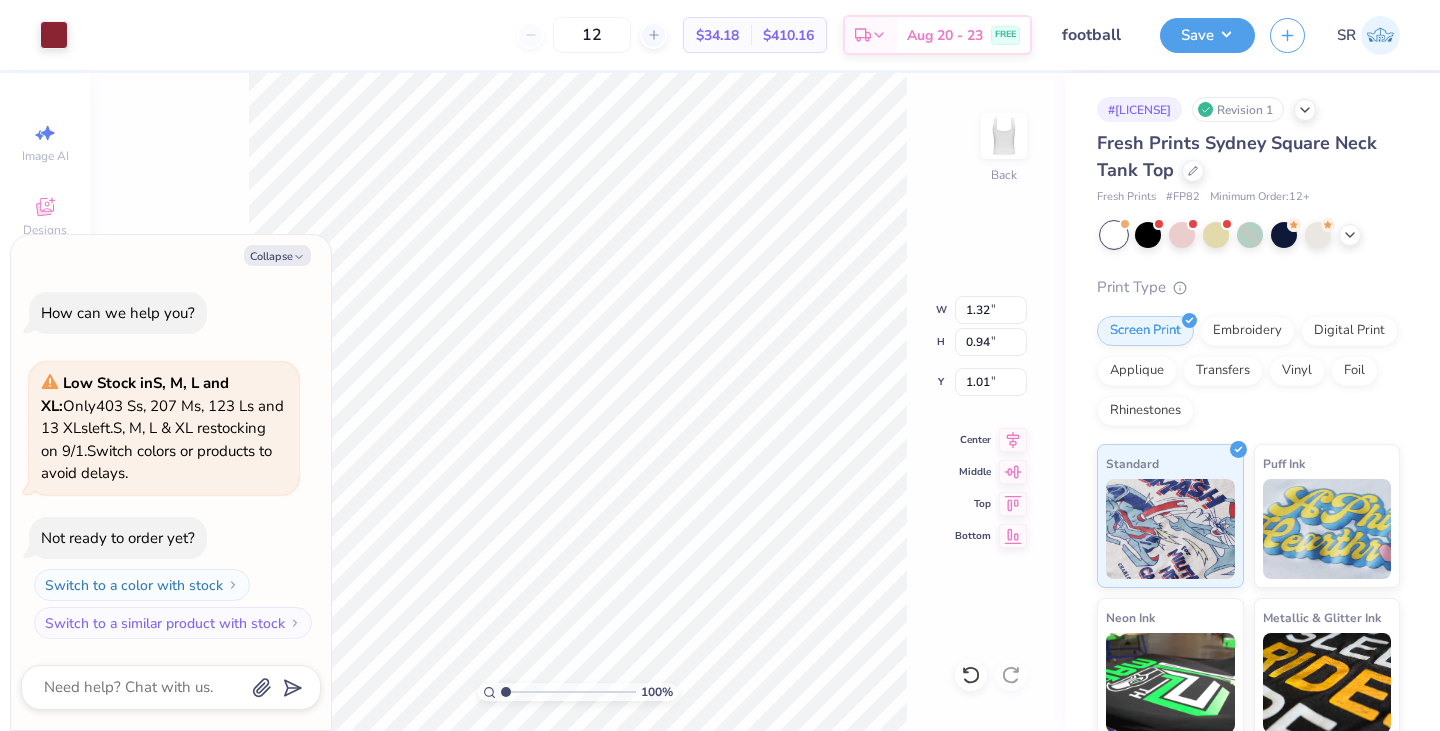 type on "x" 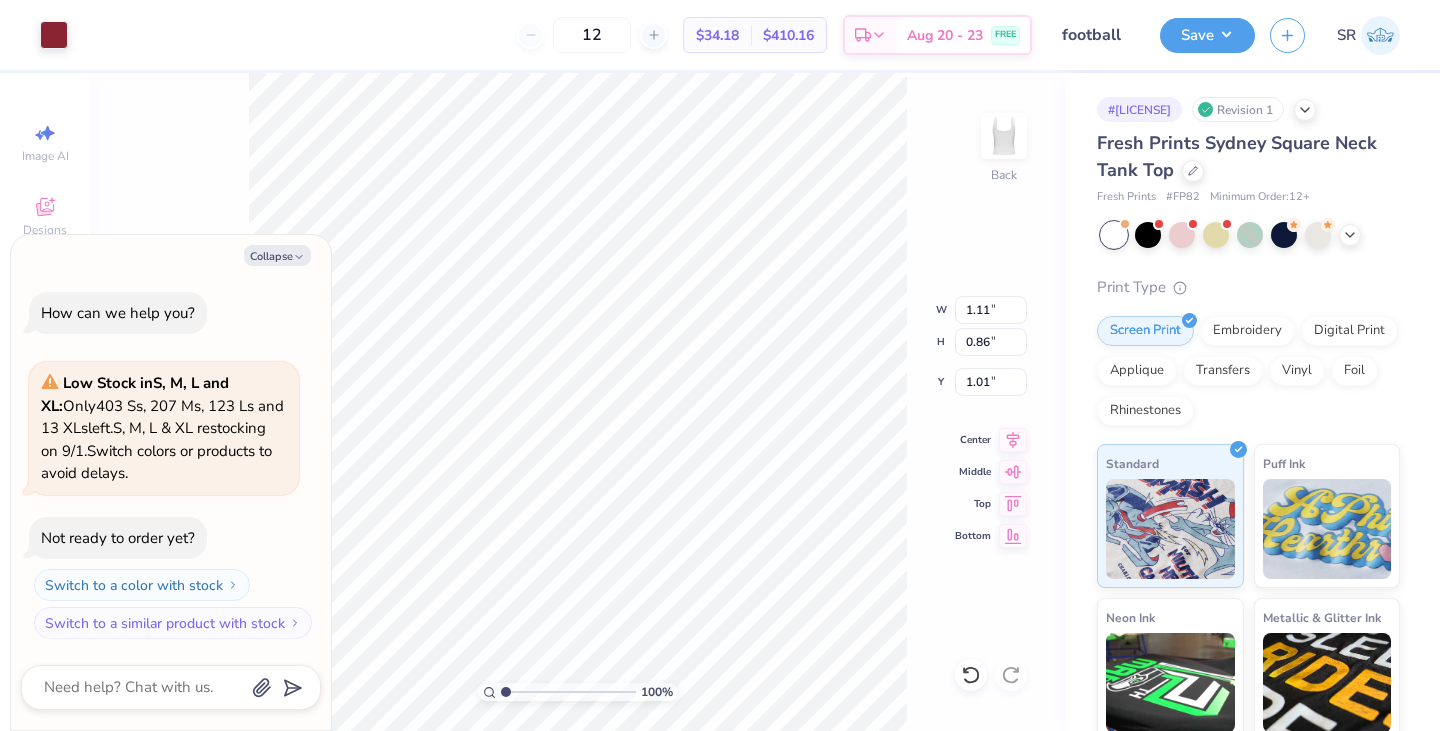 type on "x" 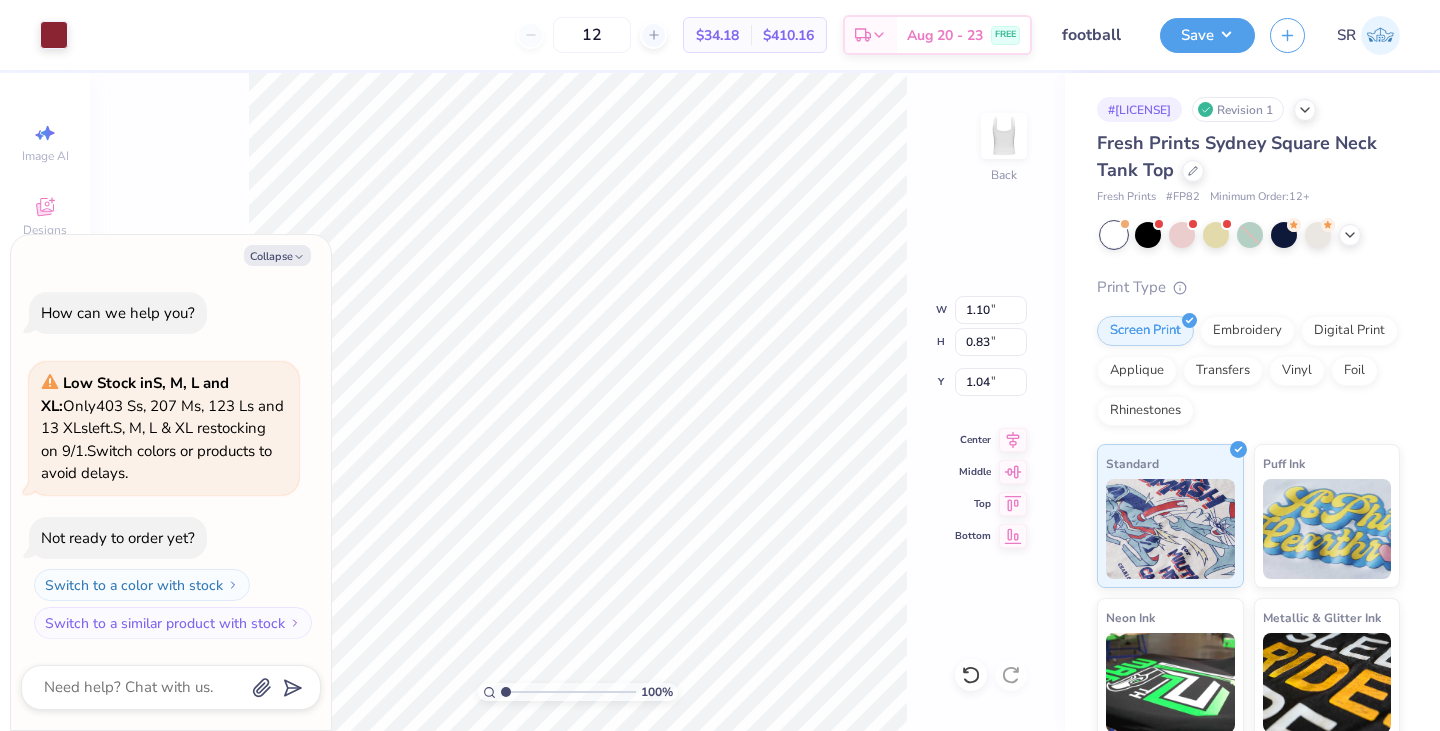 type on "x" 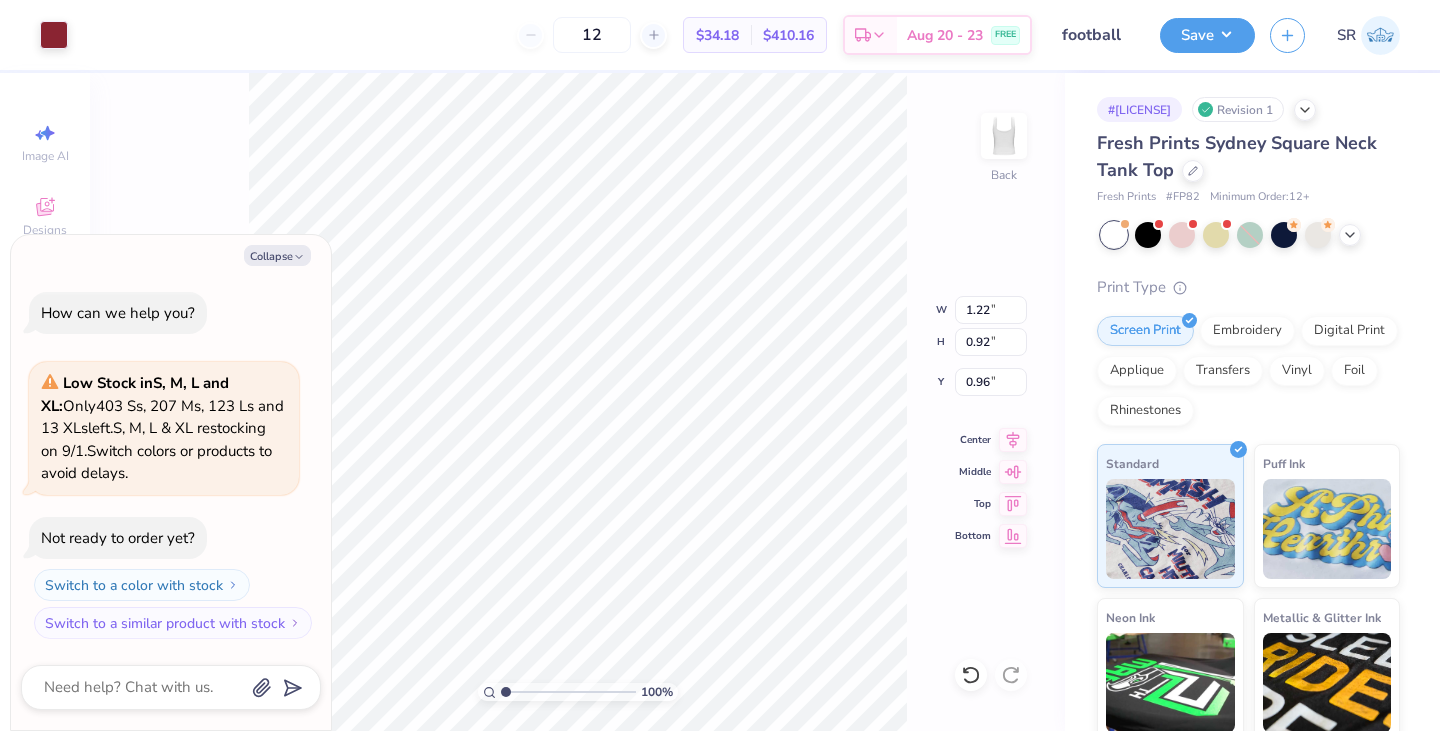 type on "x" 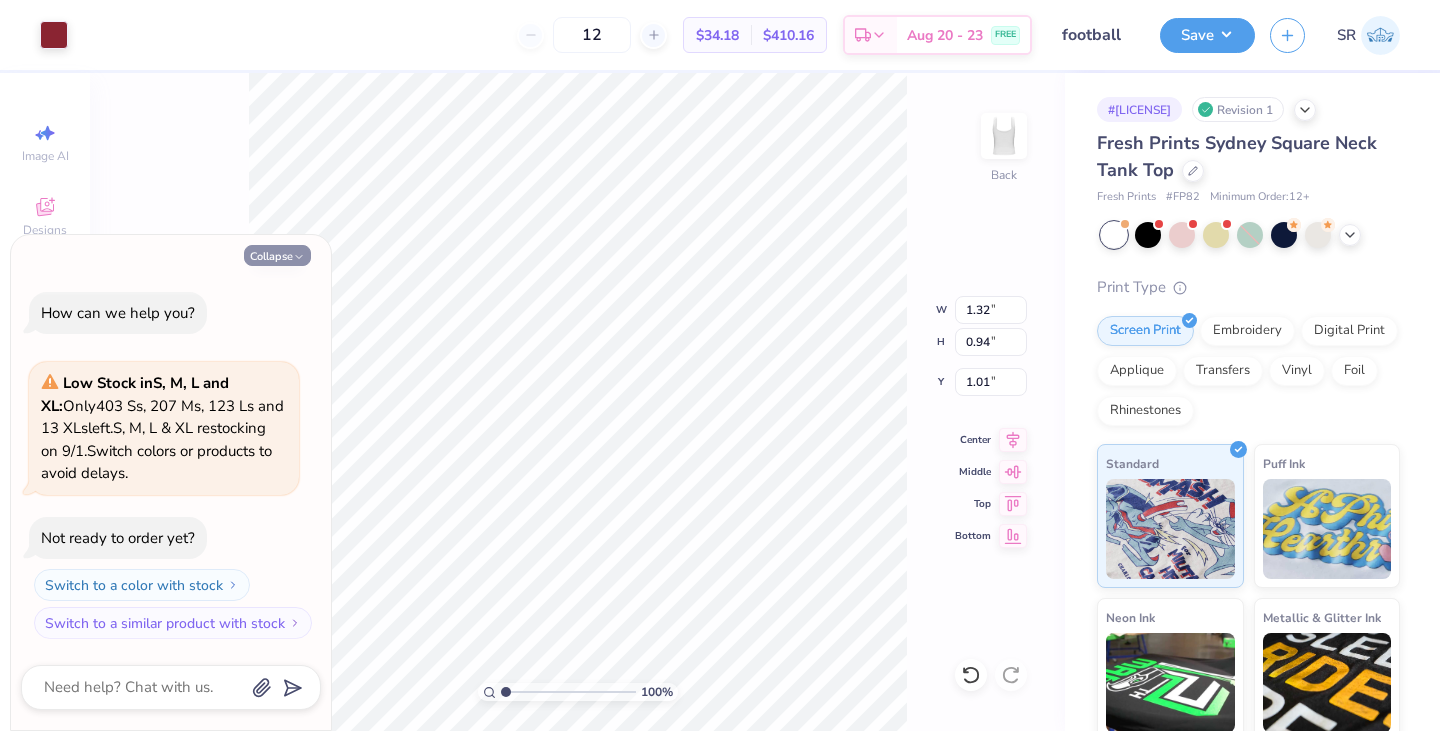 click on "Collapse" at bounding box center [277, 255] 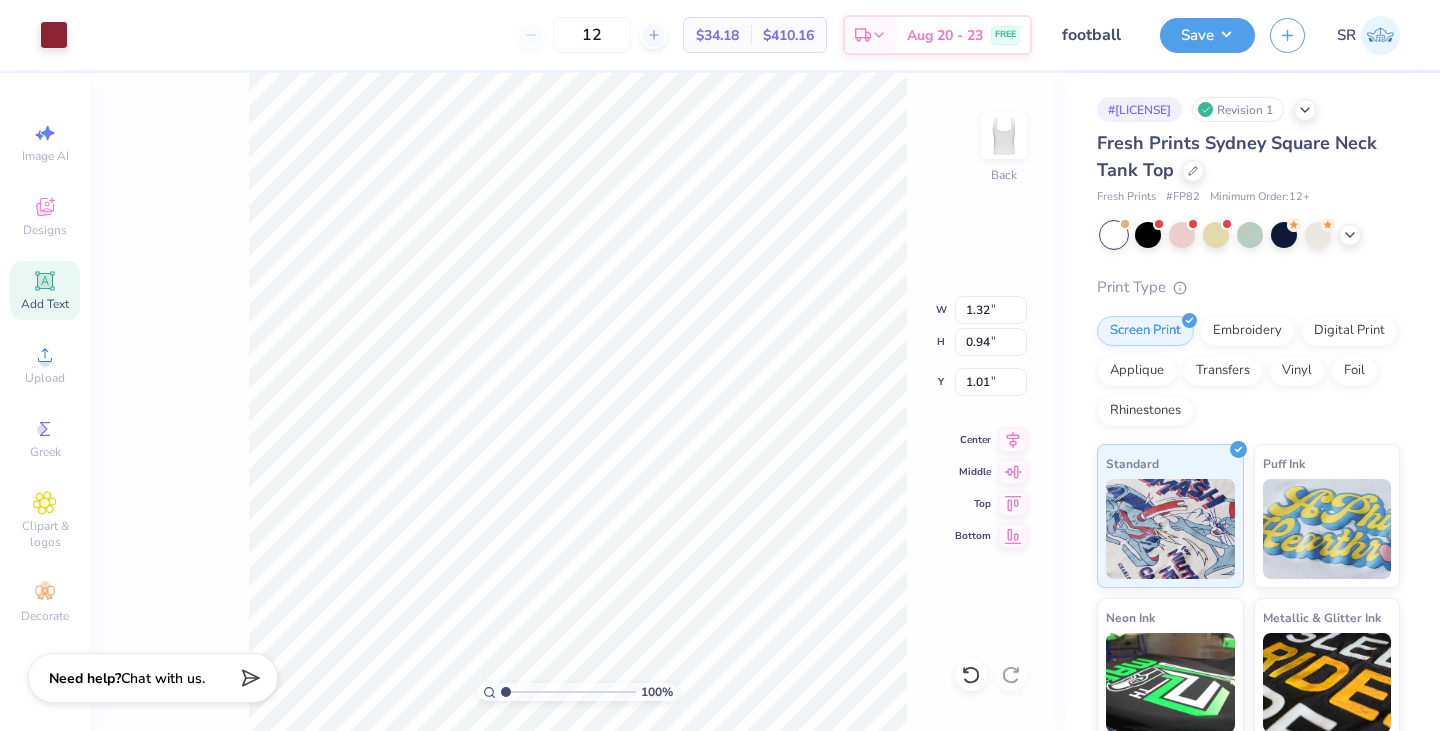 click on "Add Text" at bounding box center (45, 304) 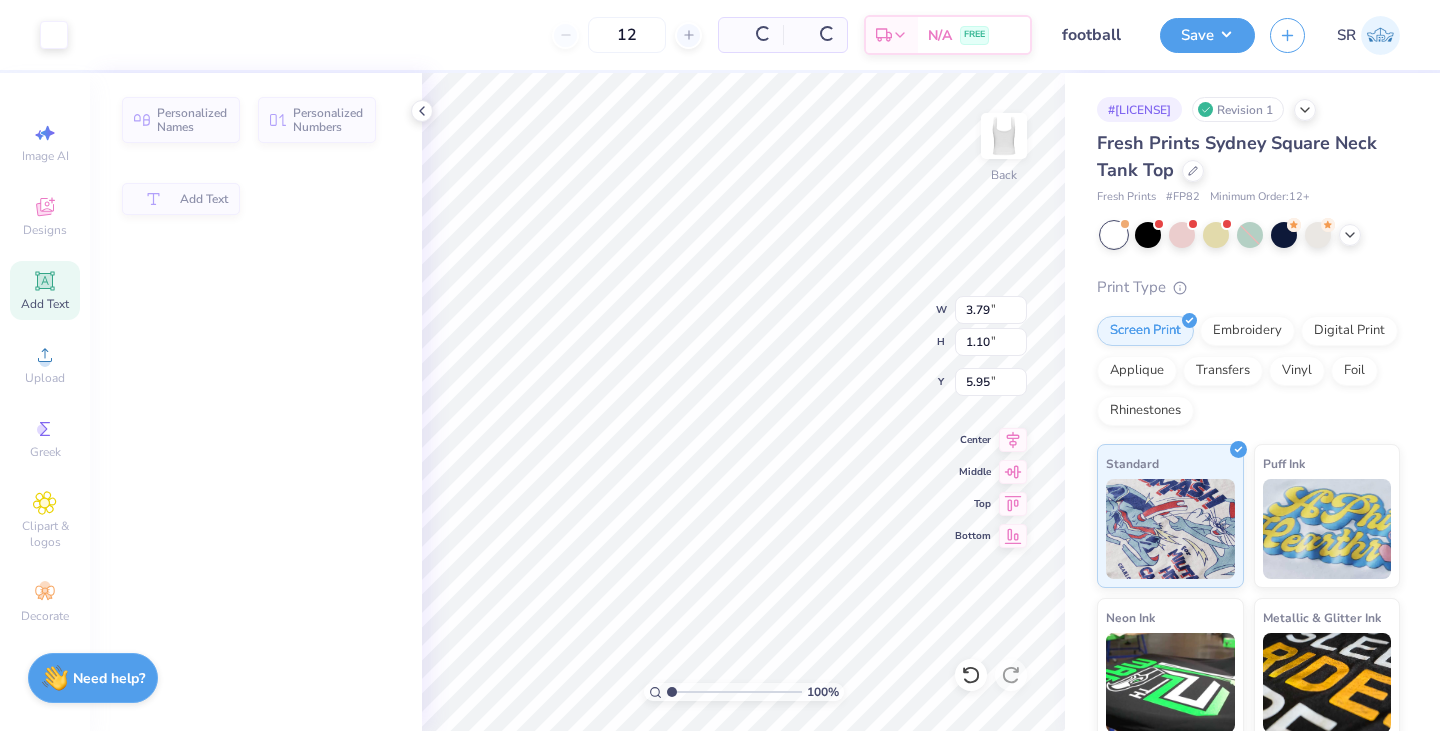 type on "3.79" 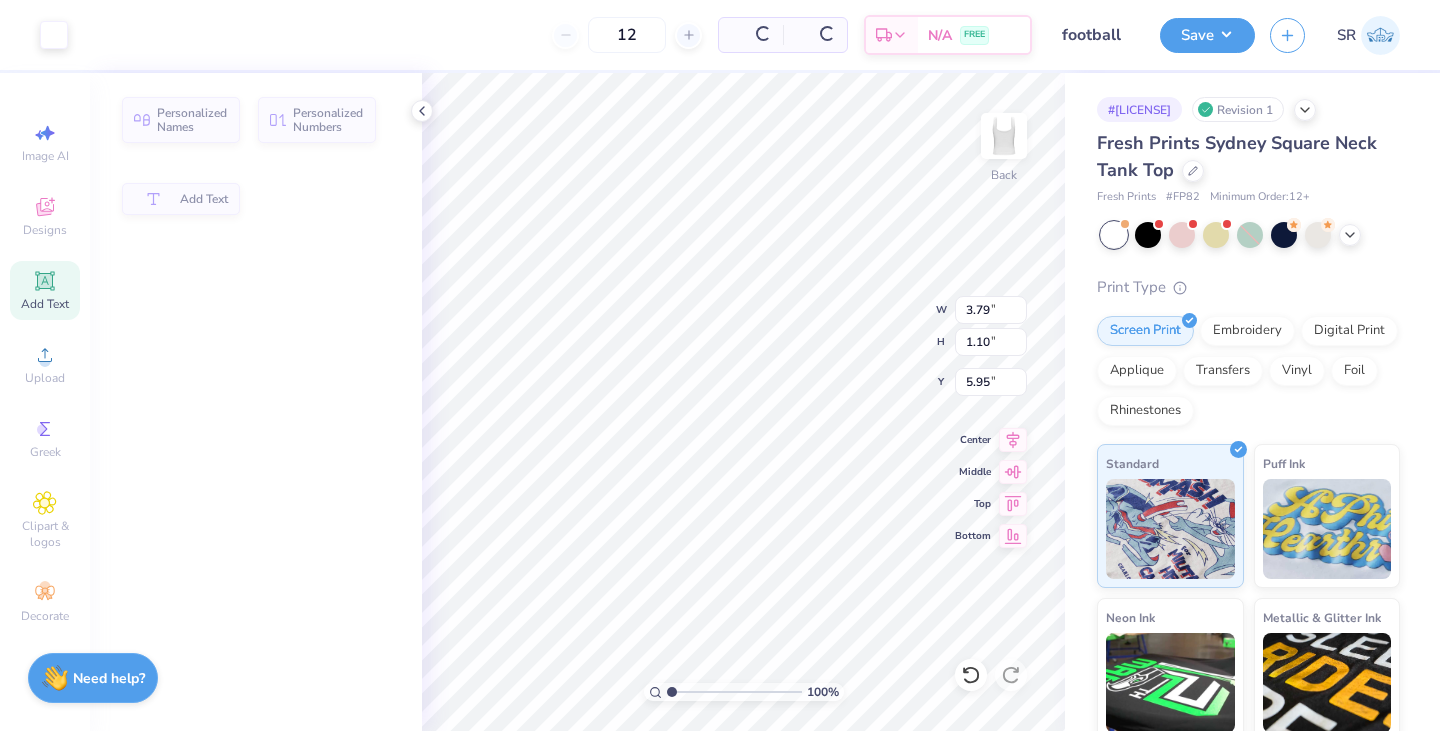 type on "1.10" 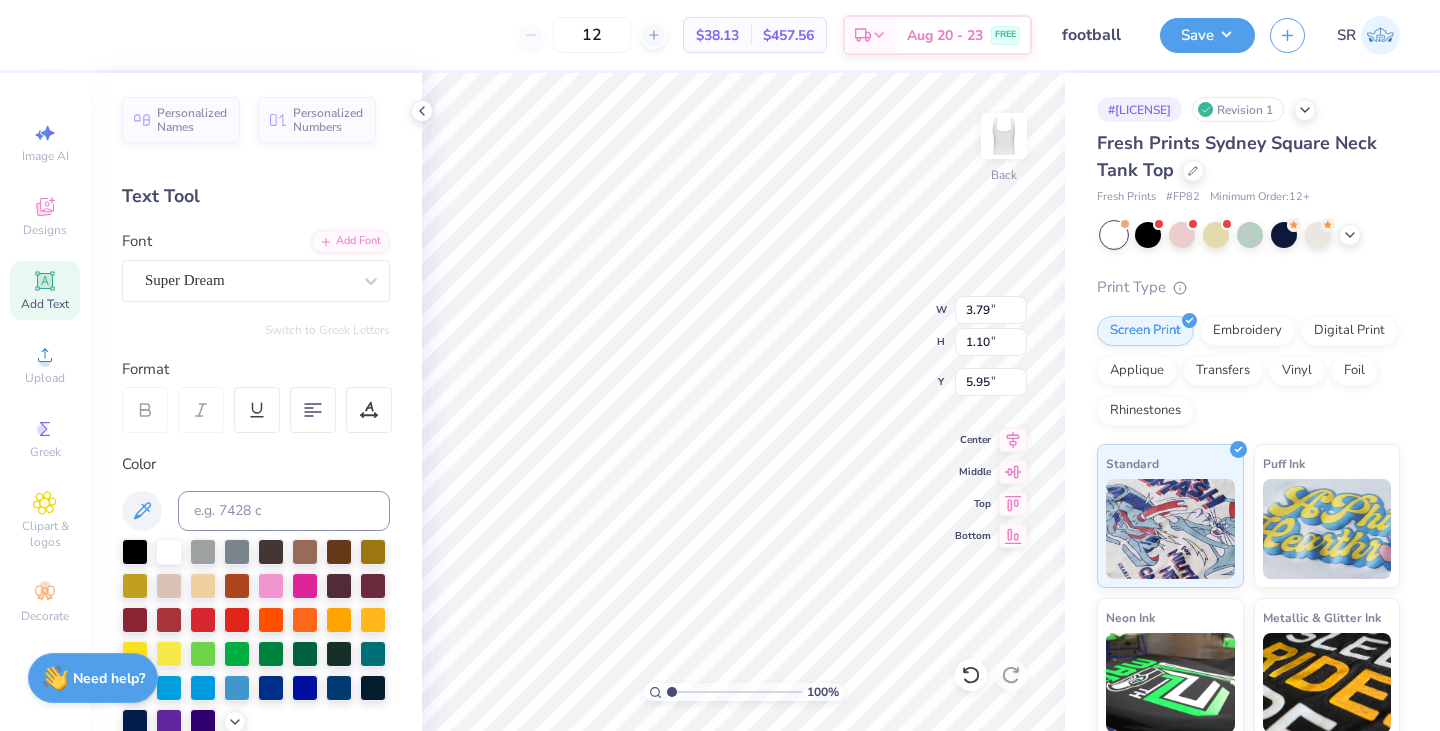 type on "1.32" 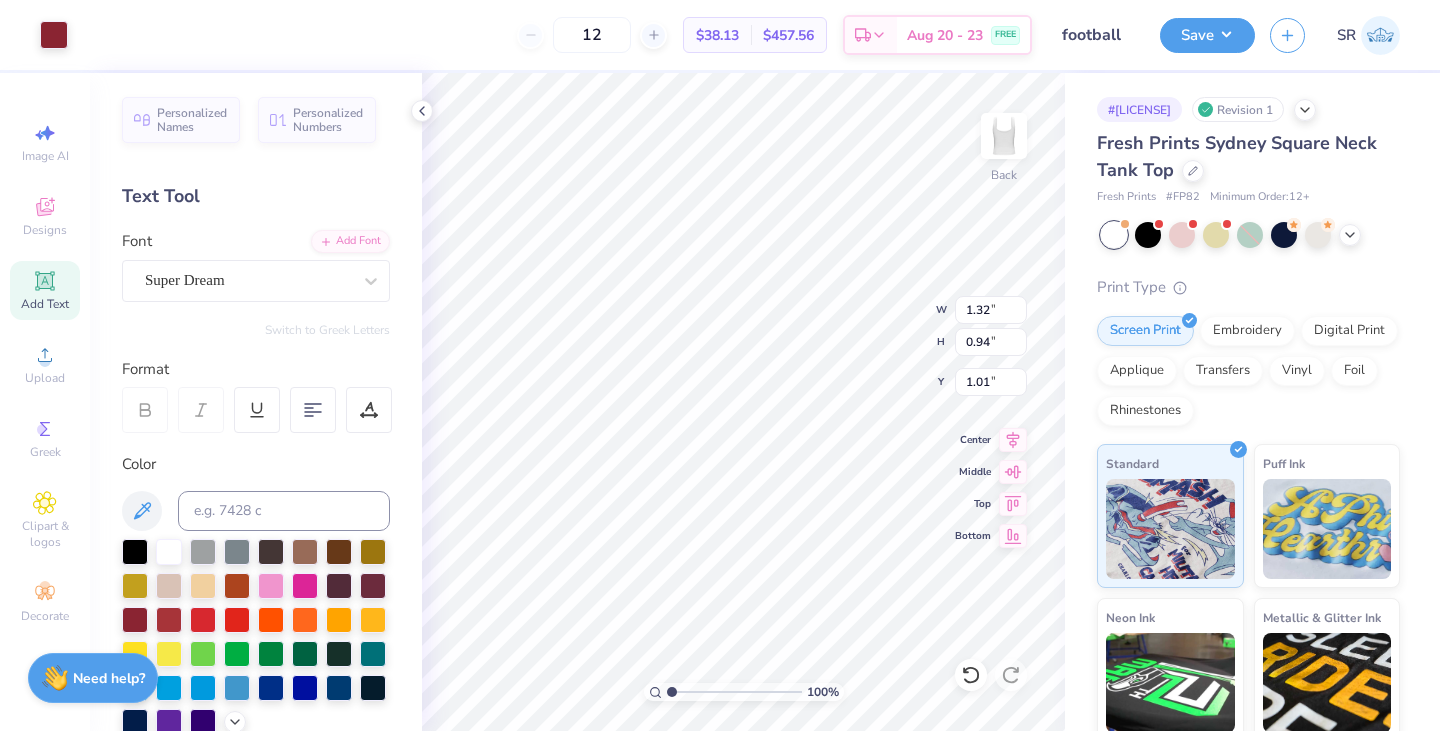 type on "3.79" 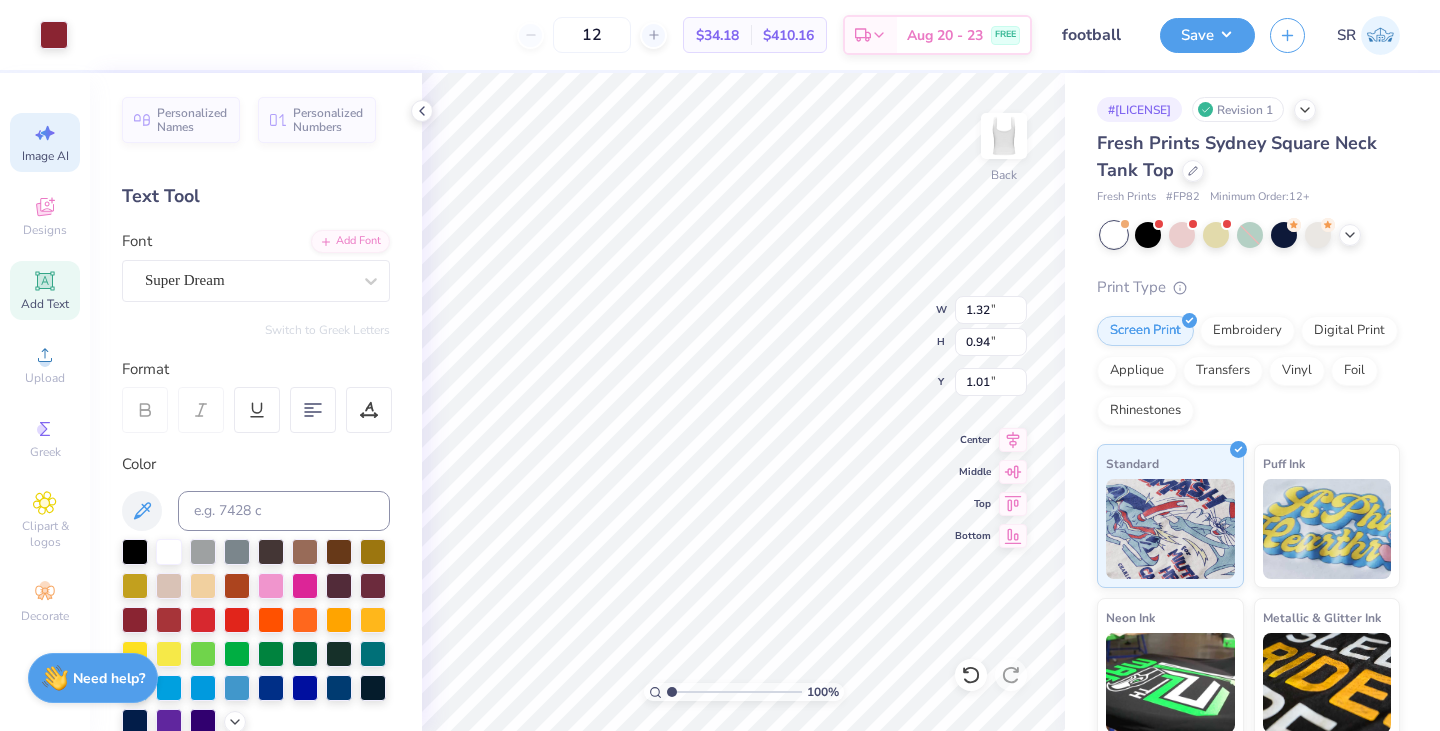 click on "Image AI" at bounding box center [45, 156] 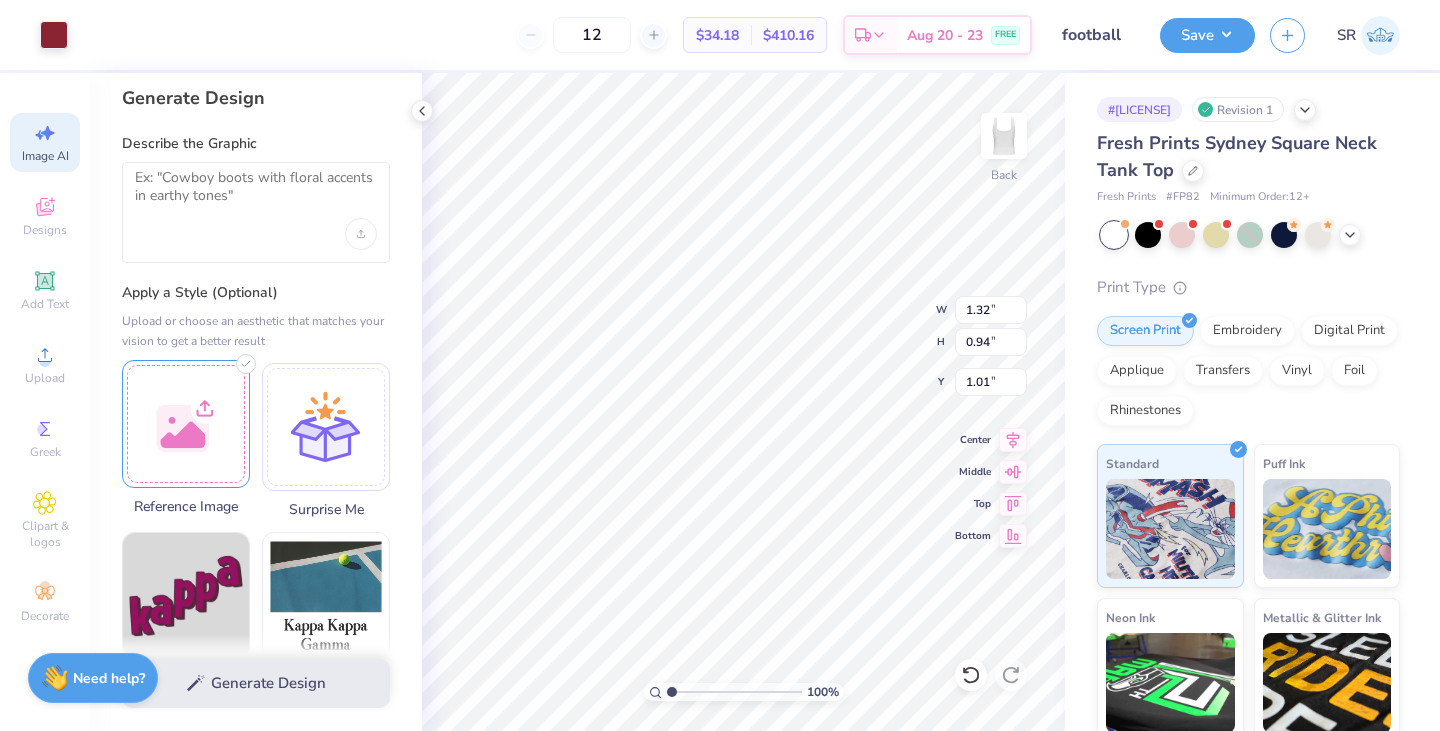 scroll, scrollTop: 0, scrollLeft: 0, axis: both 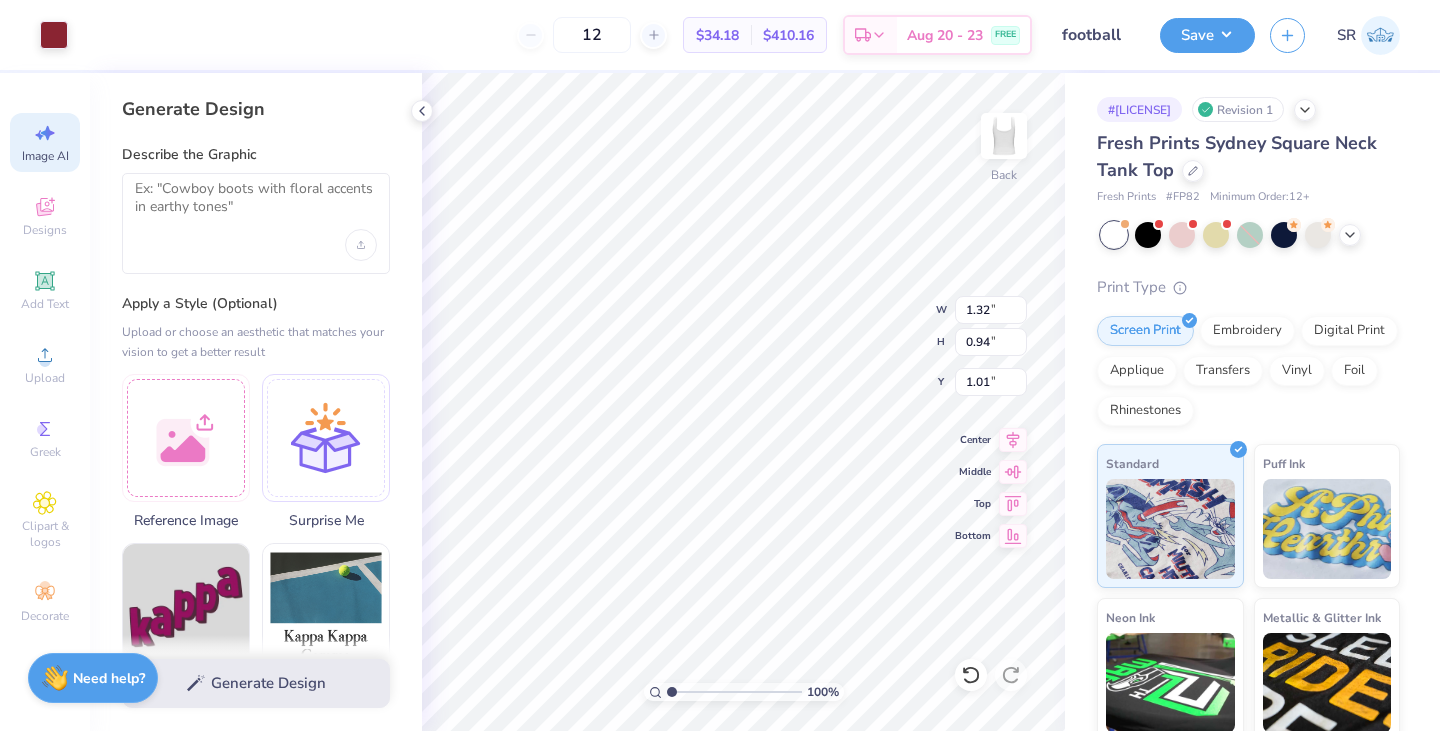 click at bounding box center [256, 223] 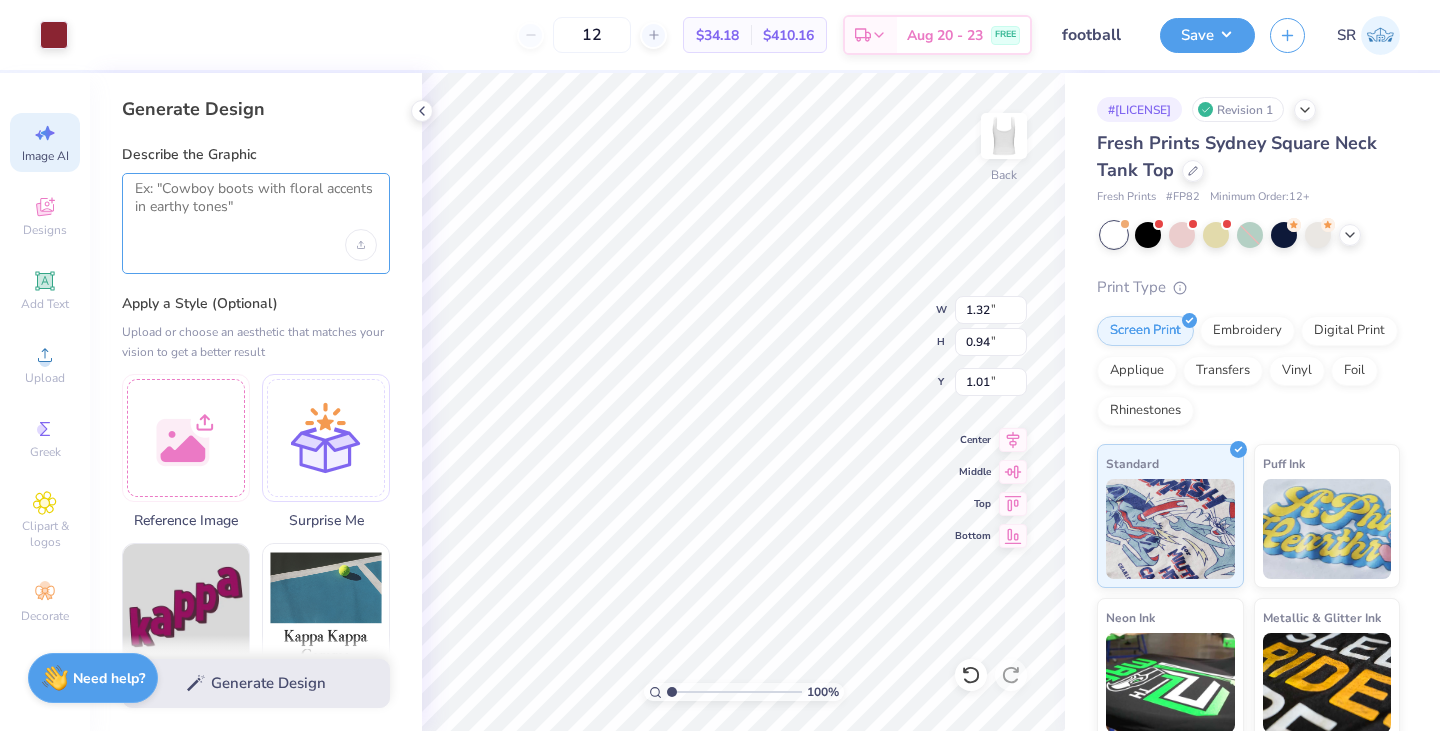 click at bounding box center [256, 205] 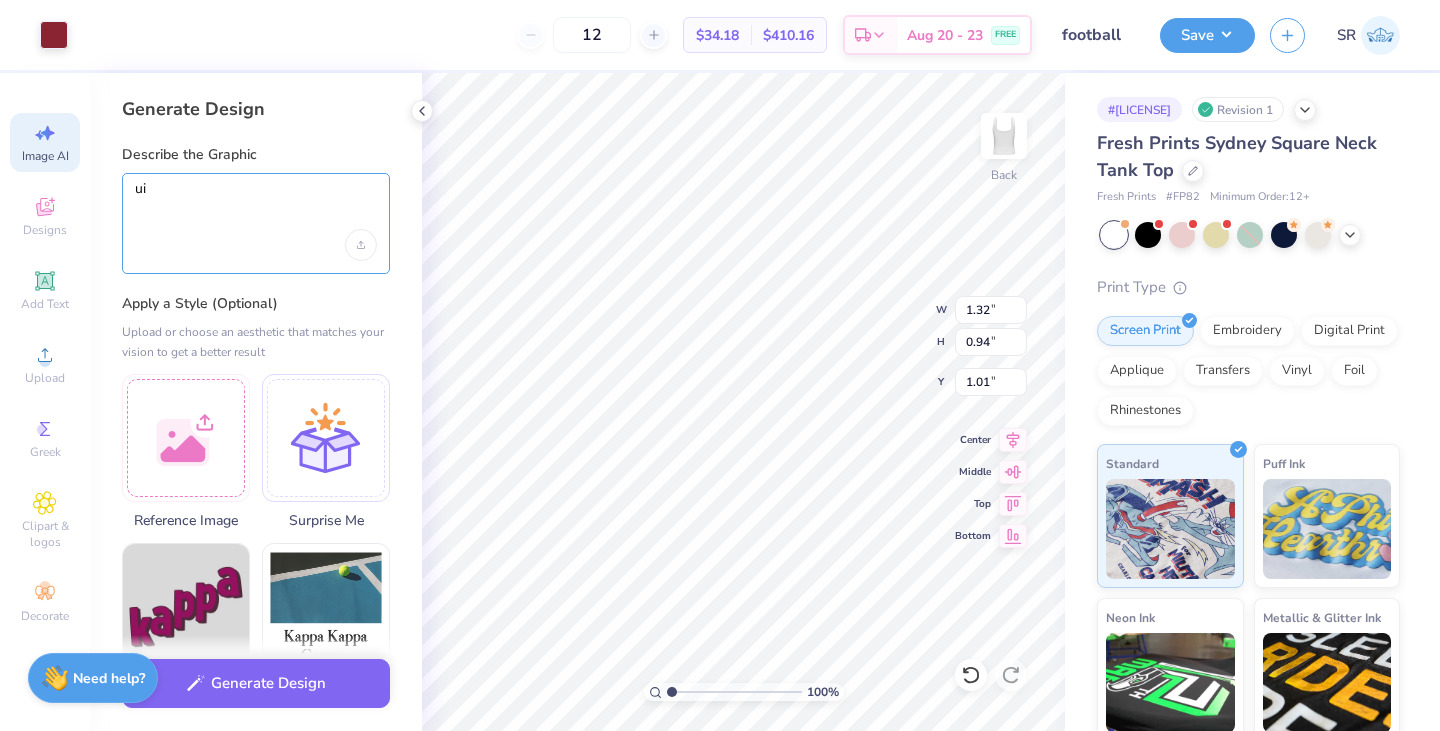 type on "u" 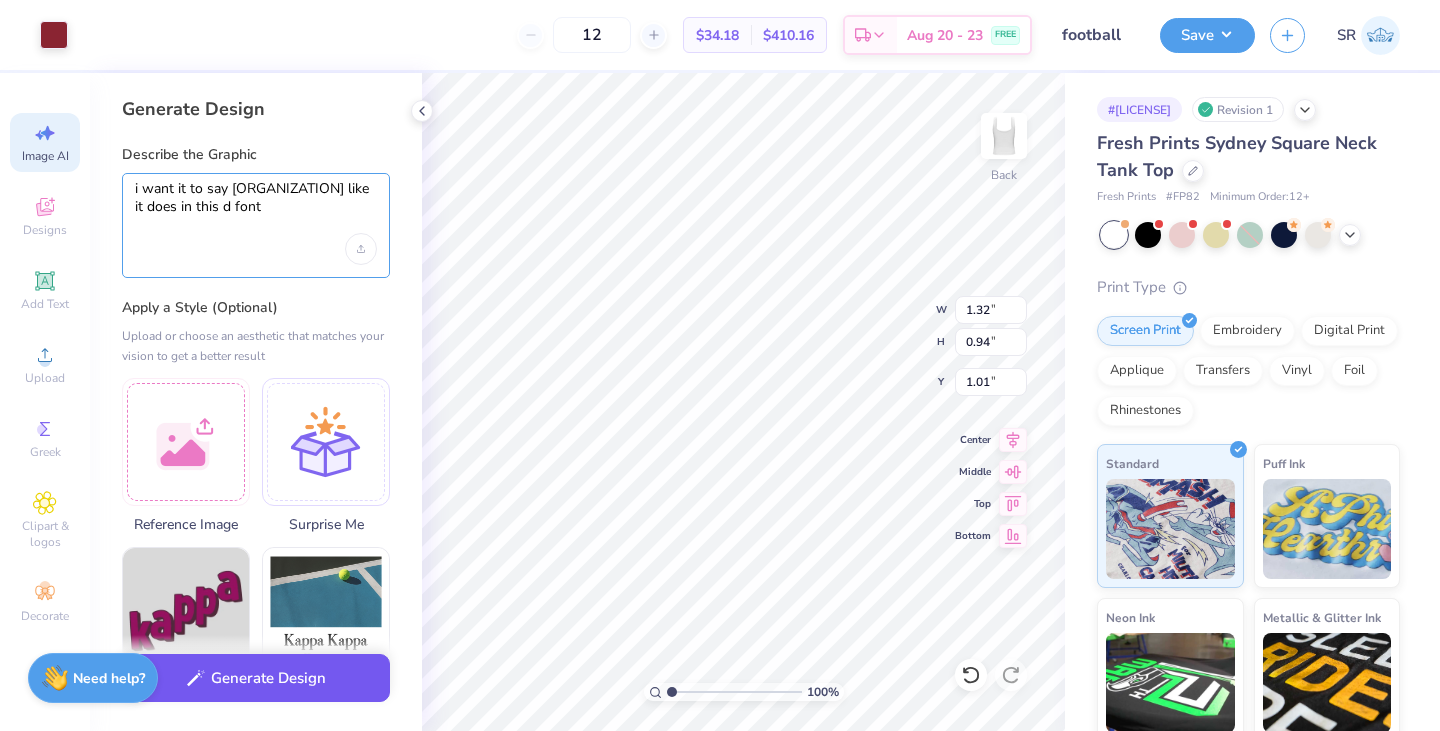 type on "i want it to say [ORGANIZATION] like it does in this d font" 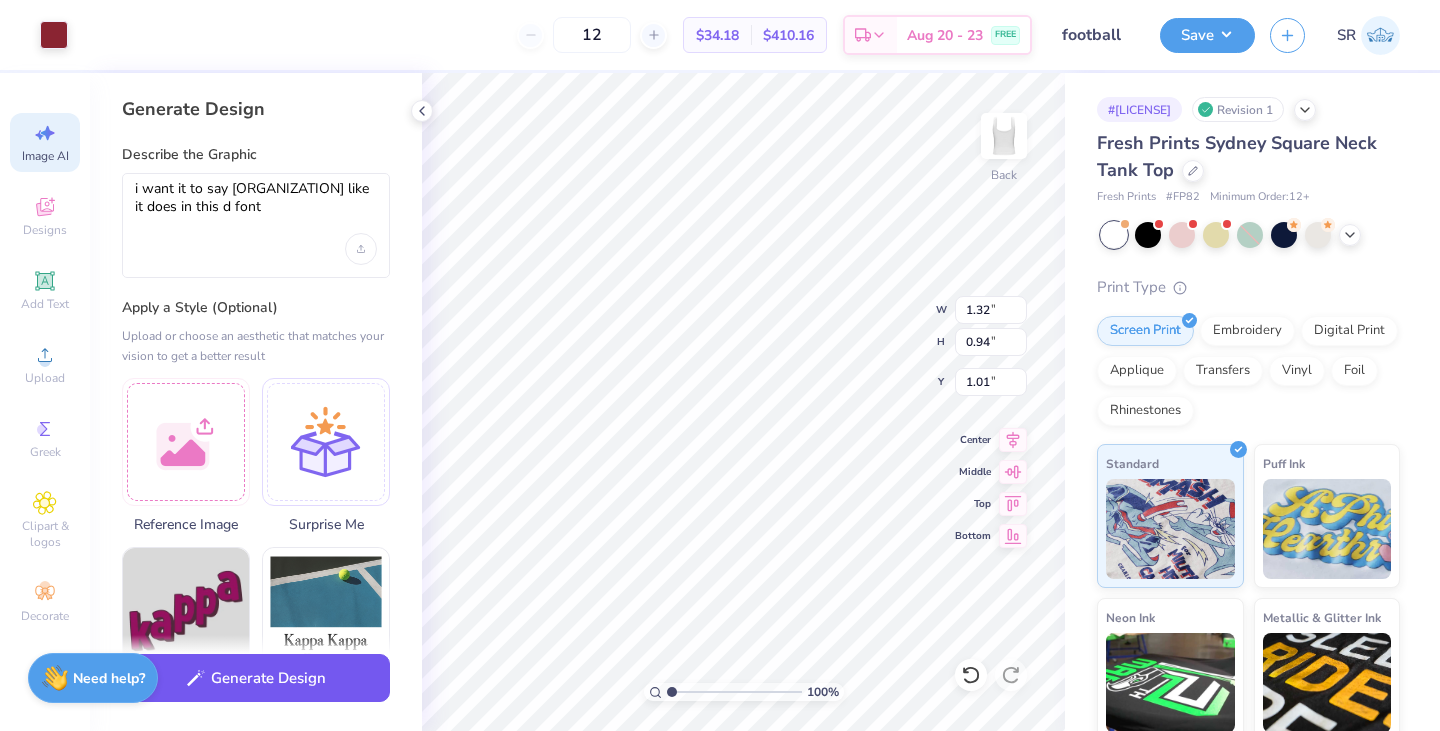 click on "Generate Design" at bounding box center (256, 678) 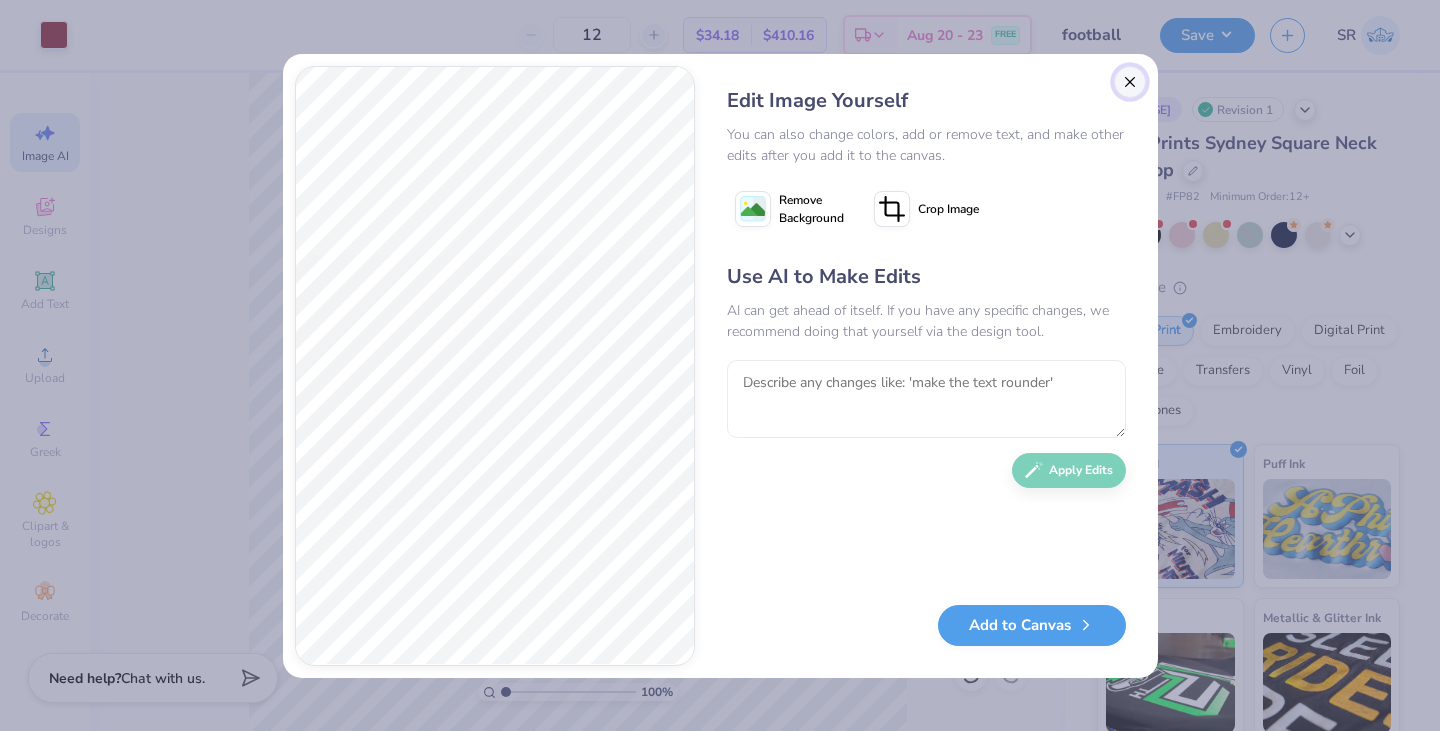 click at bounding box center (1130, 82) 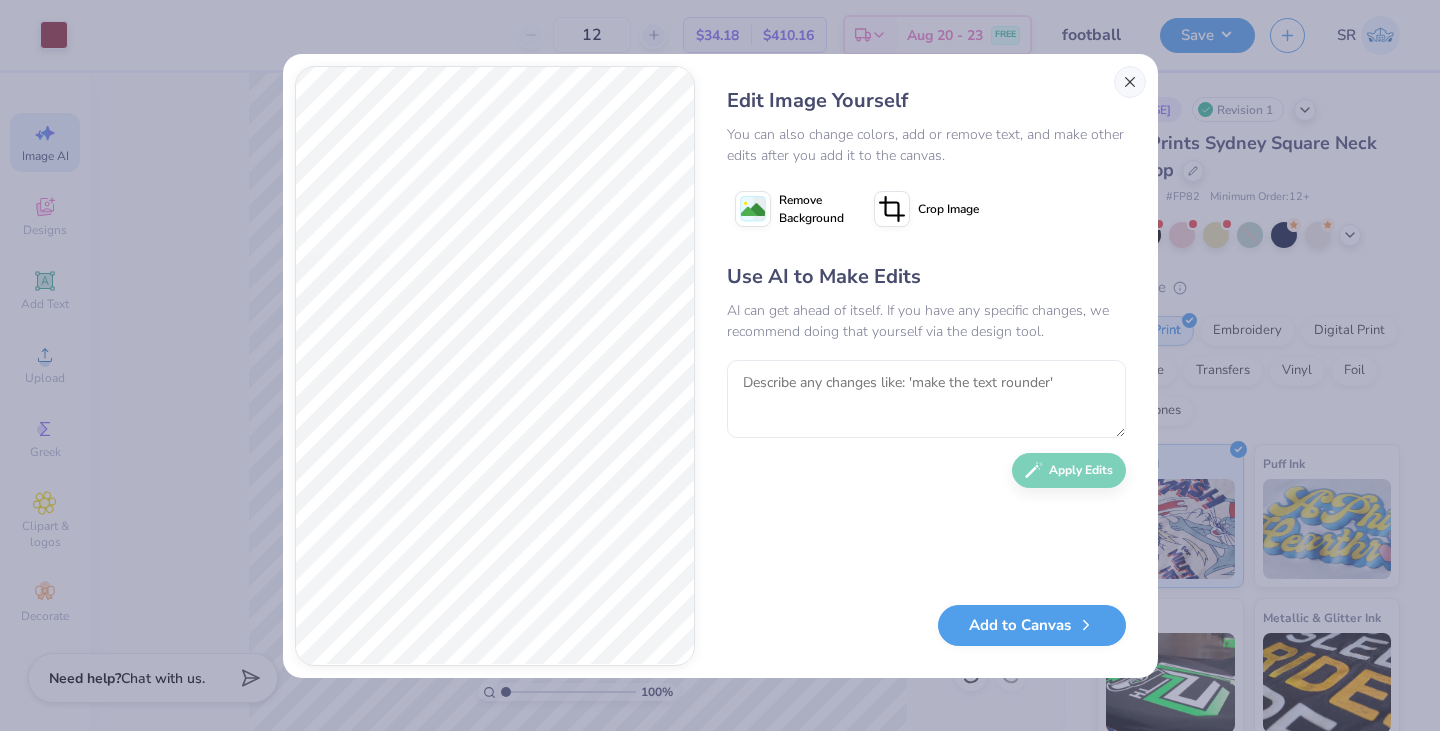 scroll, scrollTop: 0, scrollLeft: 45, axis: horizontal 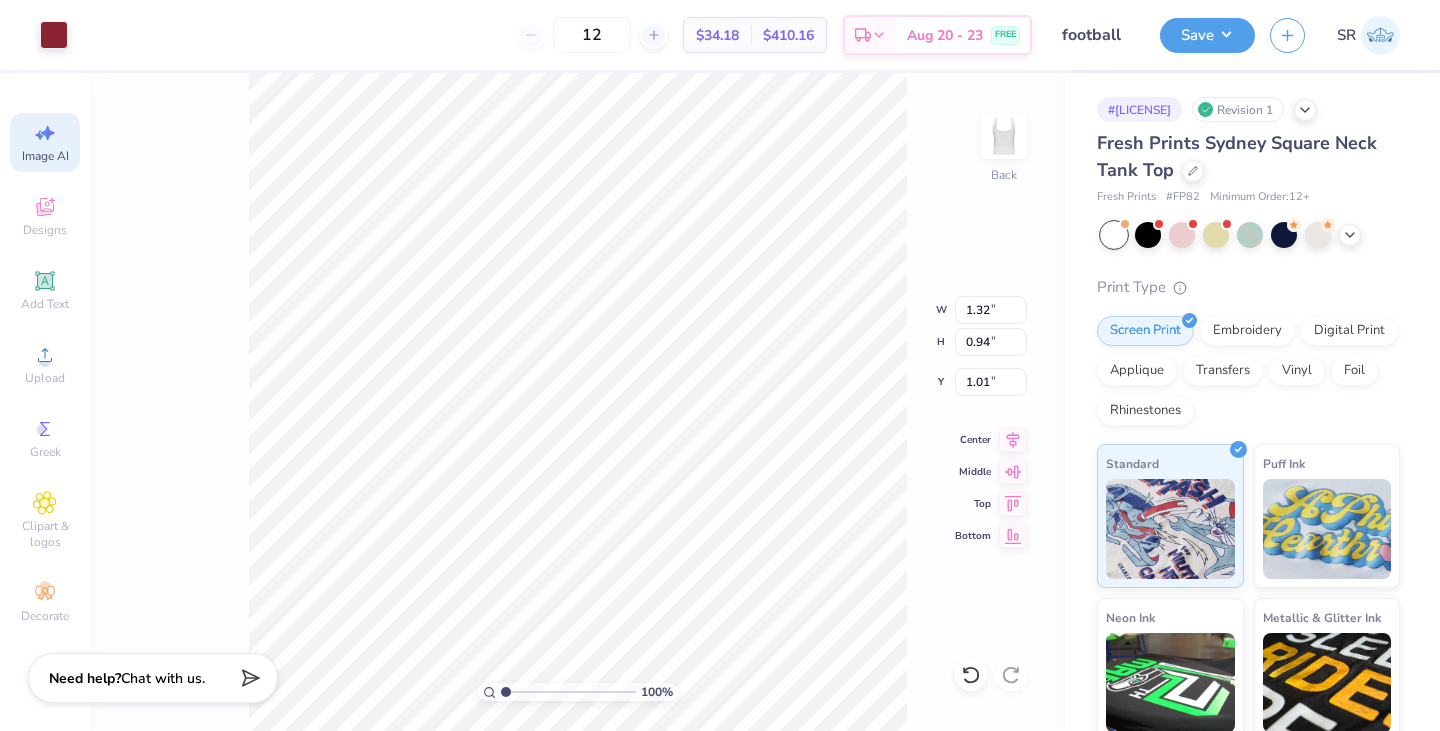 type on "1.02" 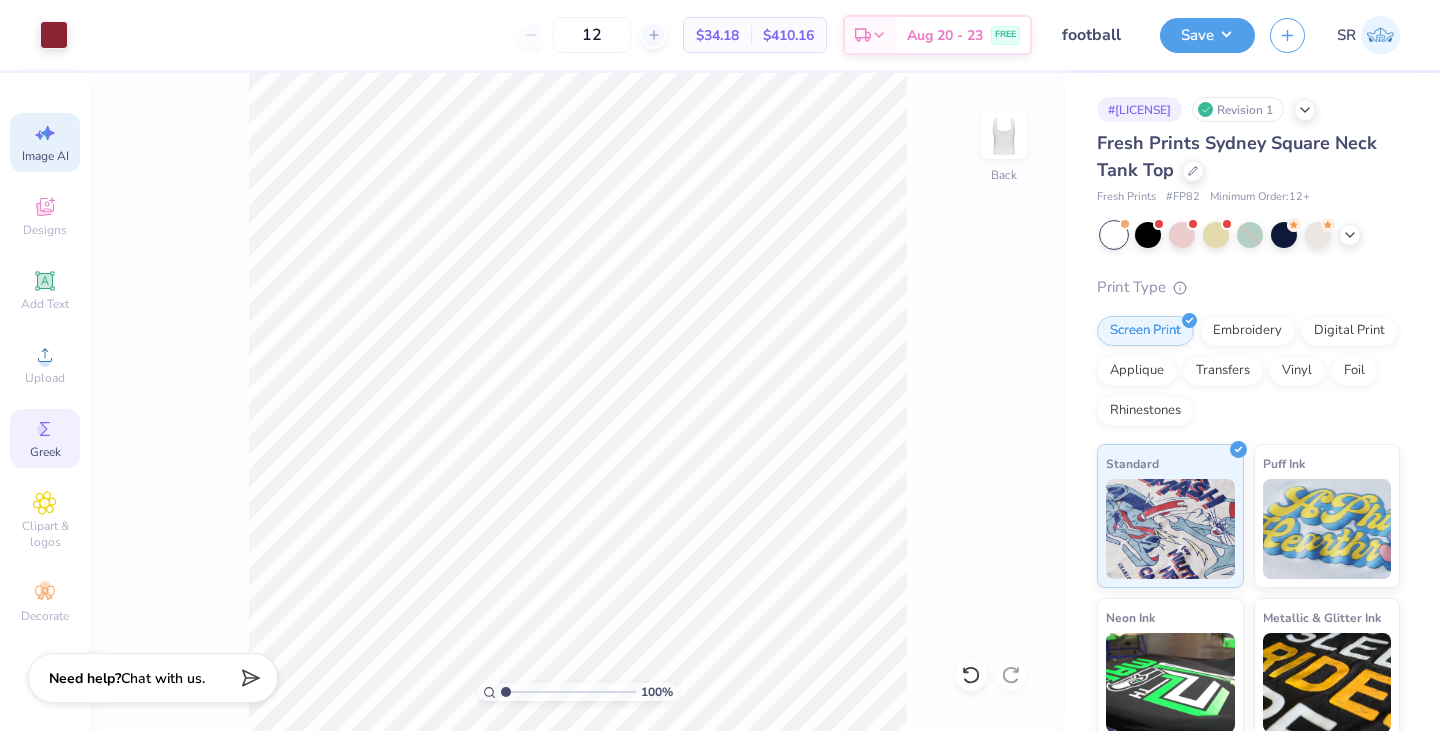 click 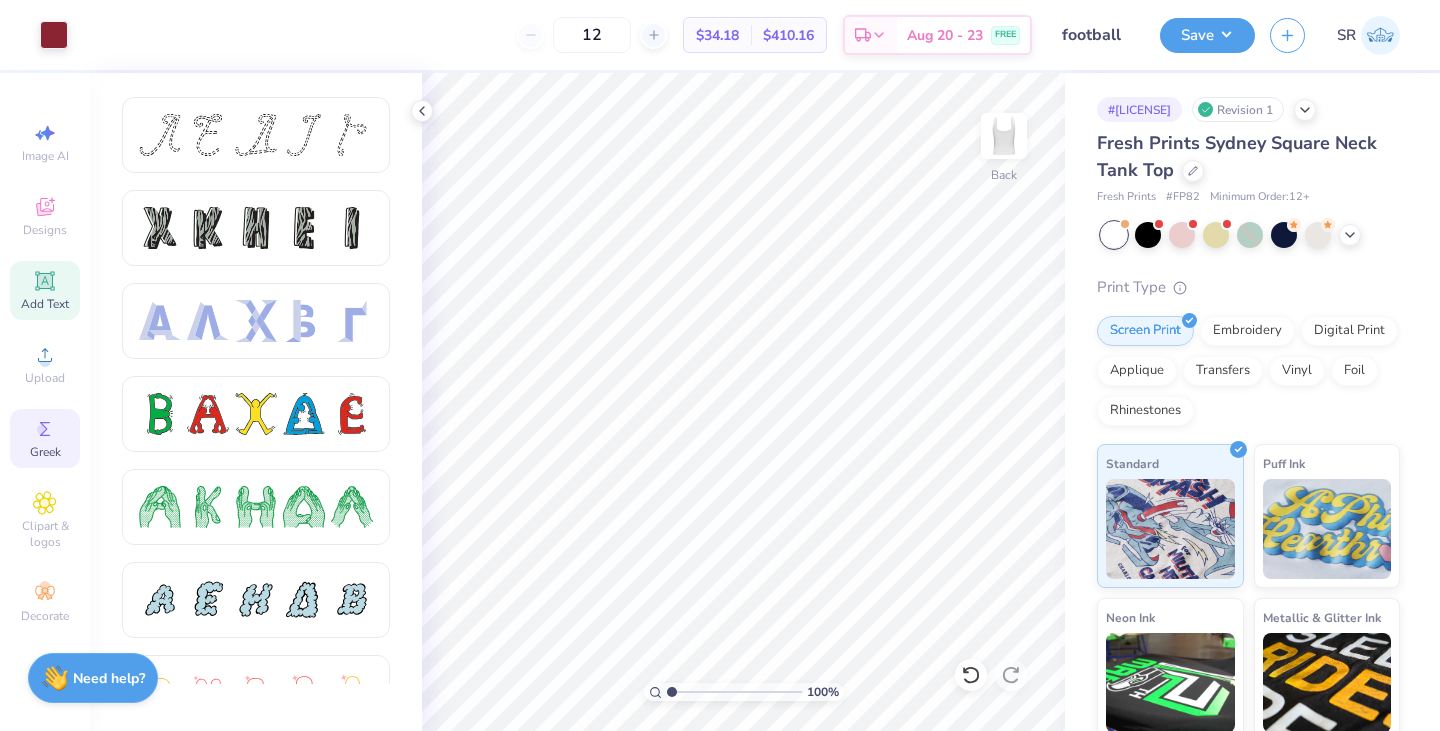 click on "Add Text" at bounding box center (45, 290) 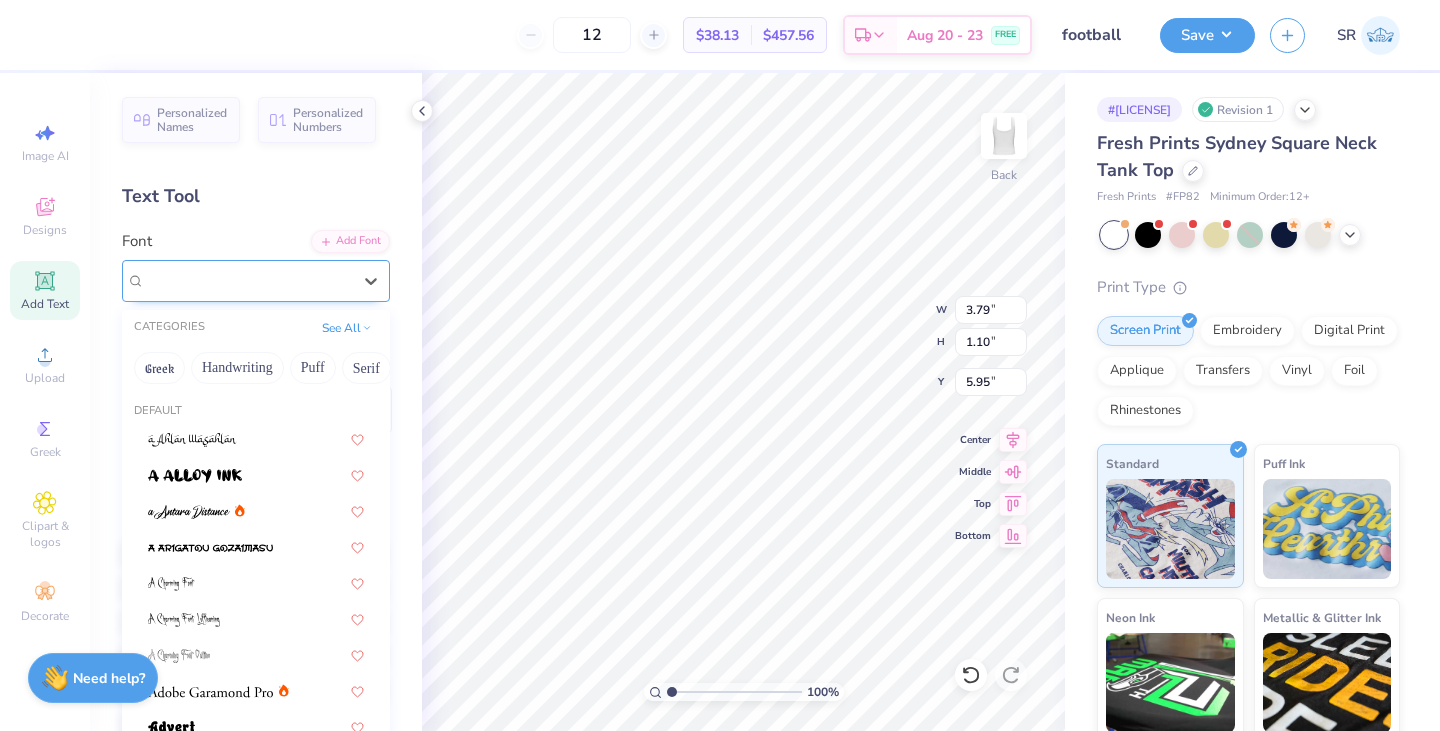 click on "Super Dream" at bounding box center (256, 281) 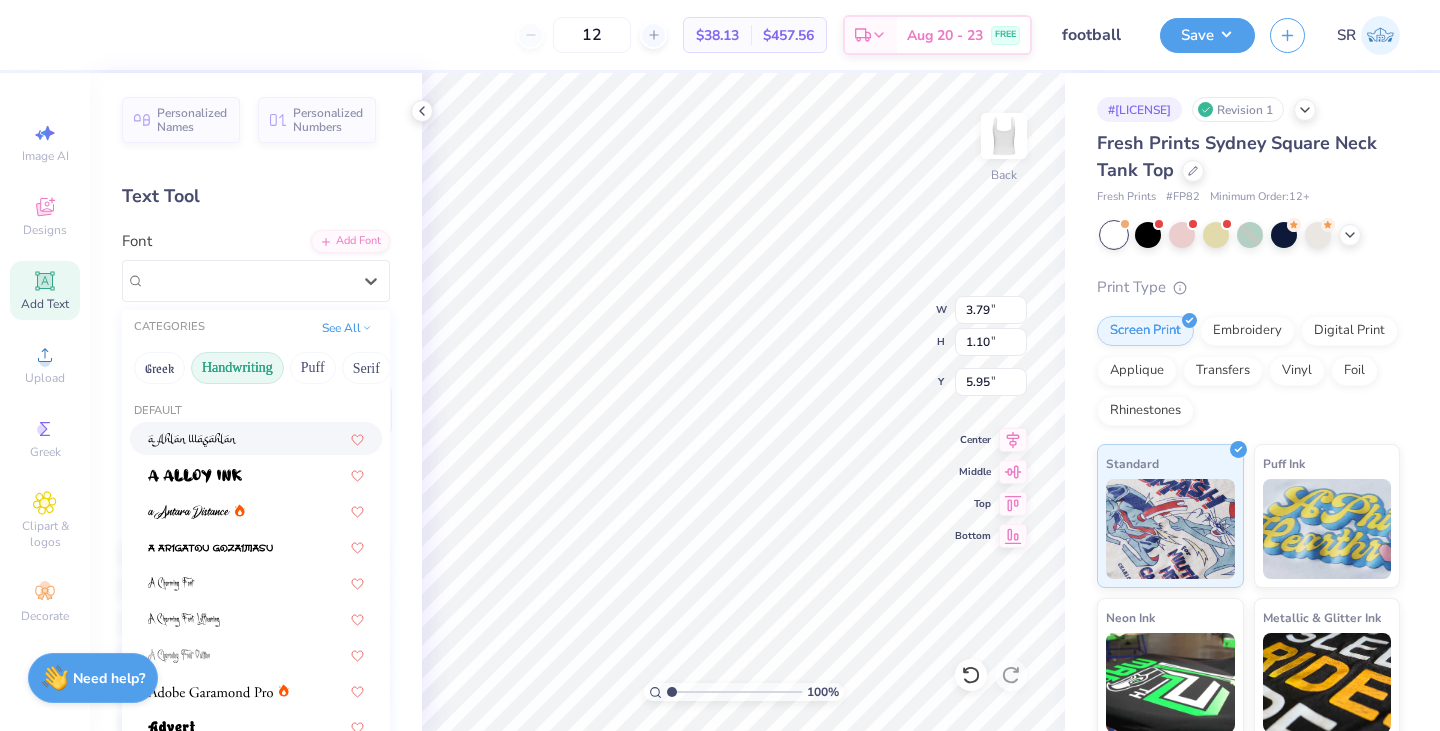 click on "Handwriting" at bounding box center [237, 368] 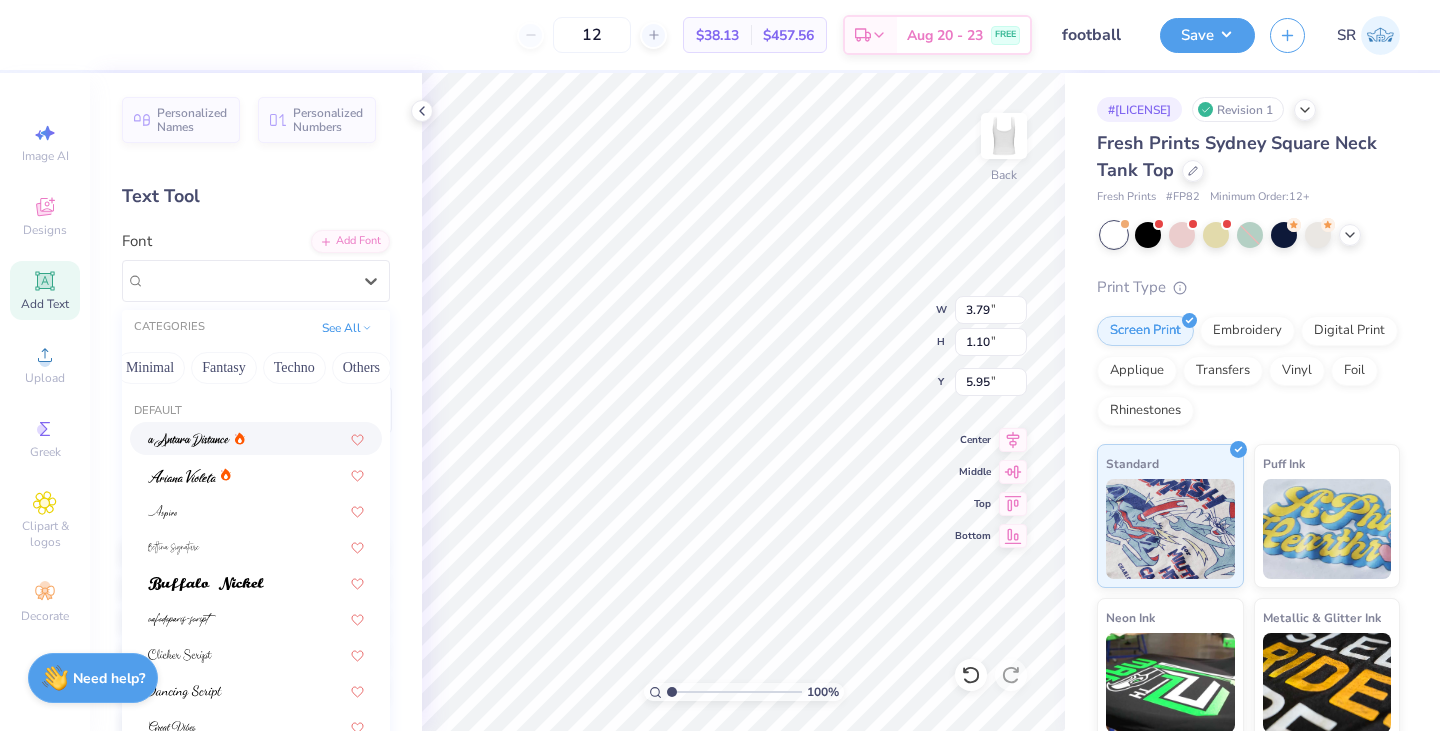 scroll, scrollTop: 0, scrollLeft: 588, axis: horizontal 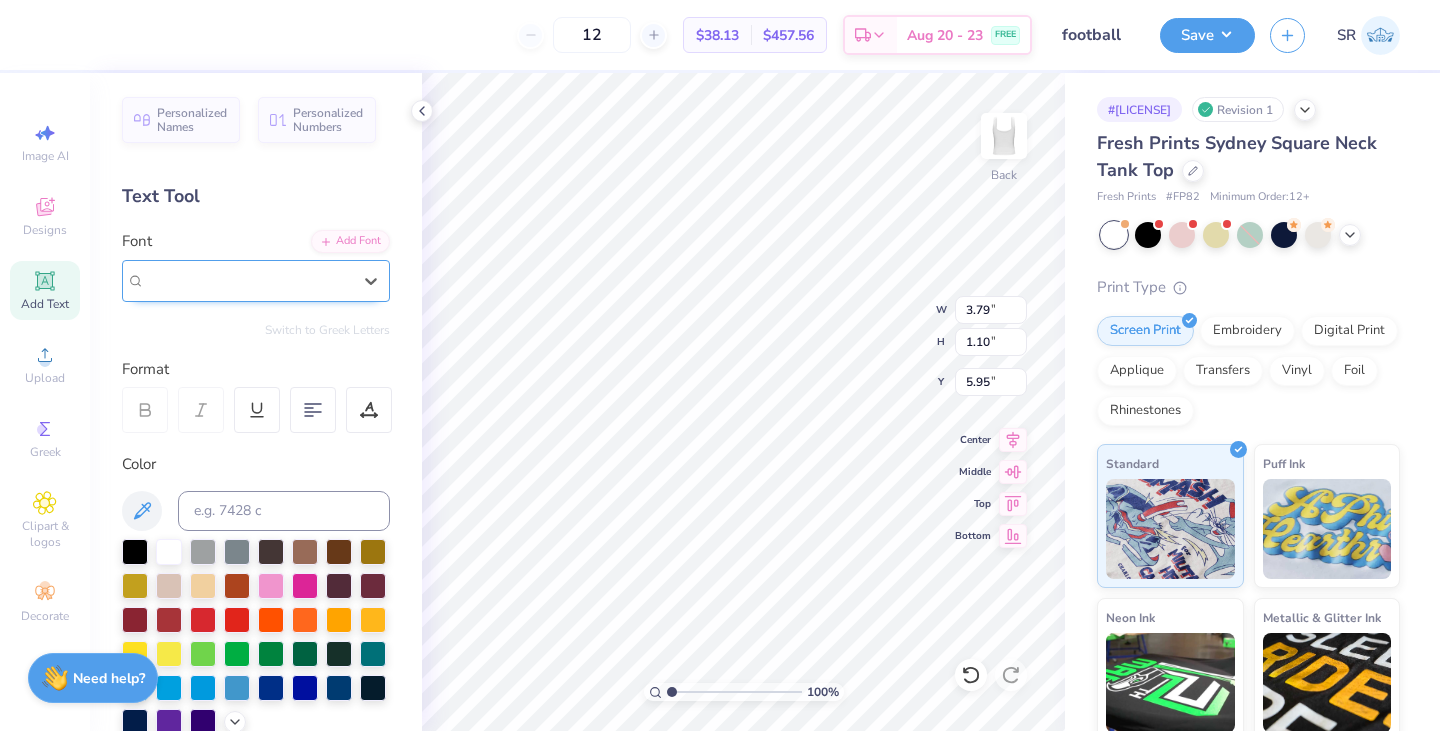 click on "Super Dream" at bounding box center [248, 280] 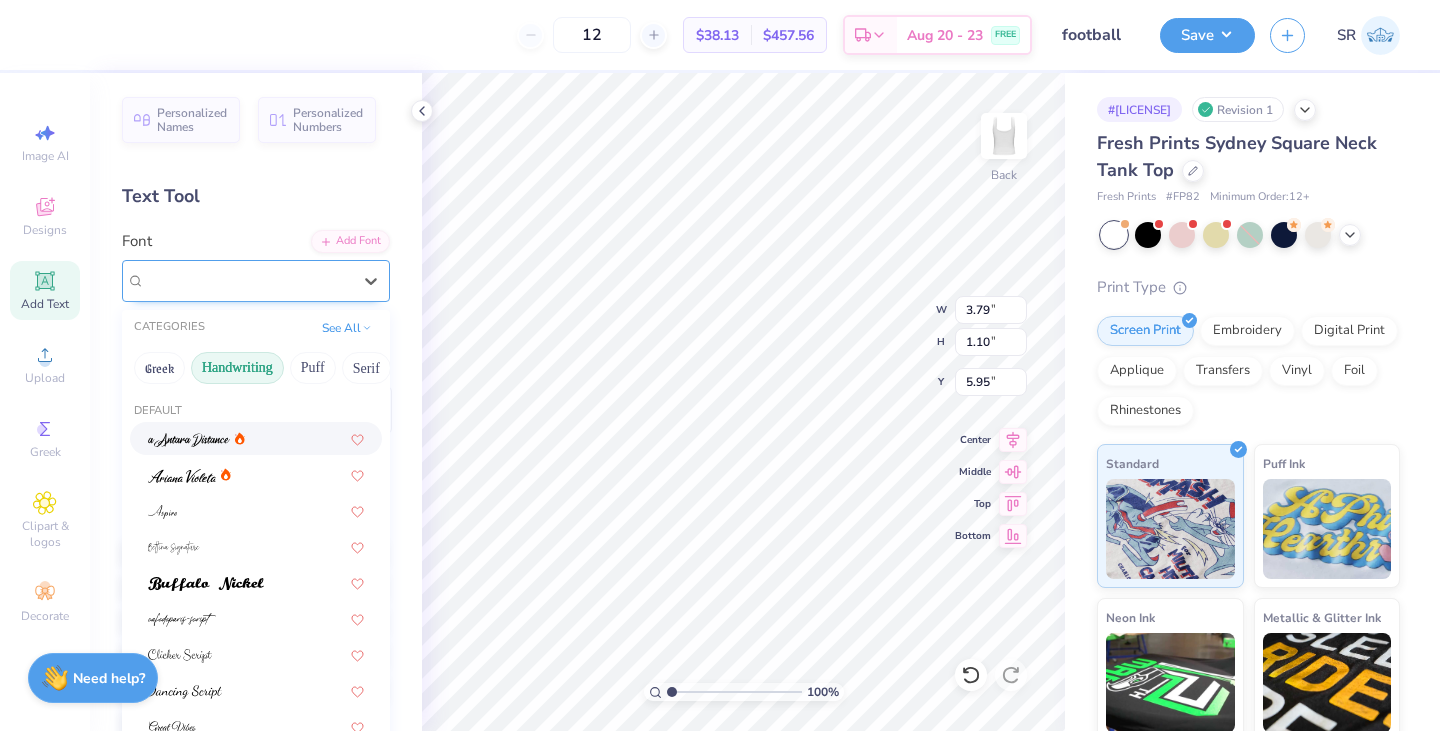 click on "Super Dream" at bounding box center [248, 280] 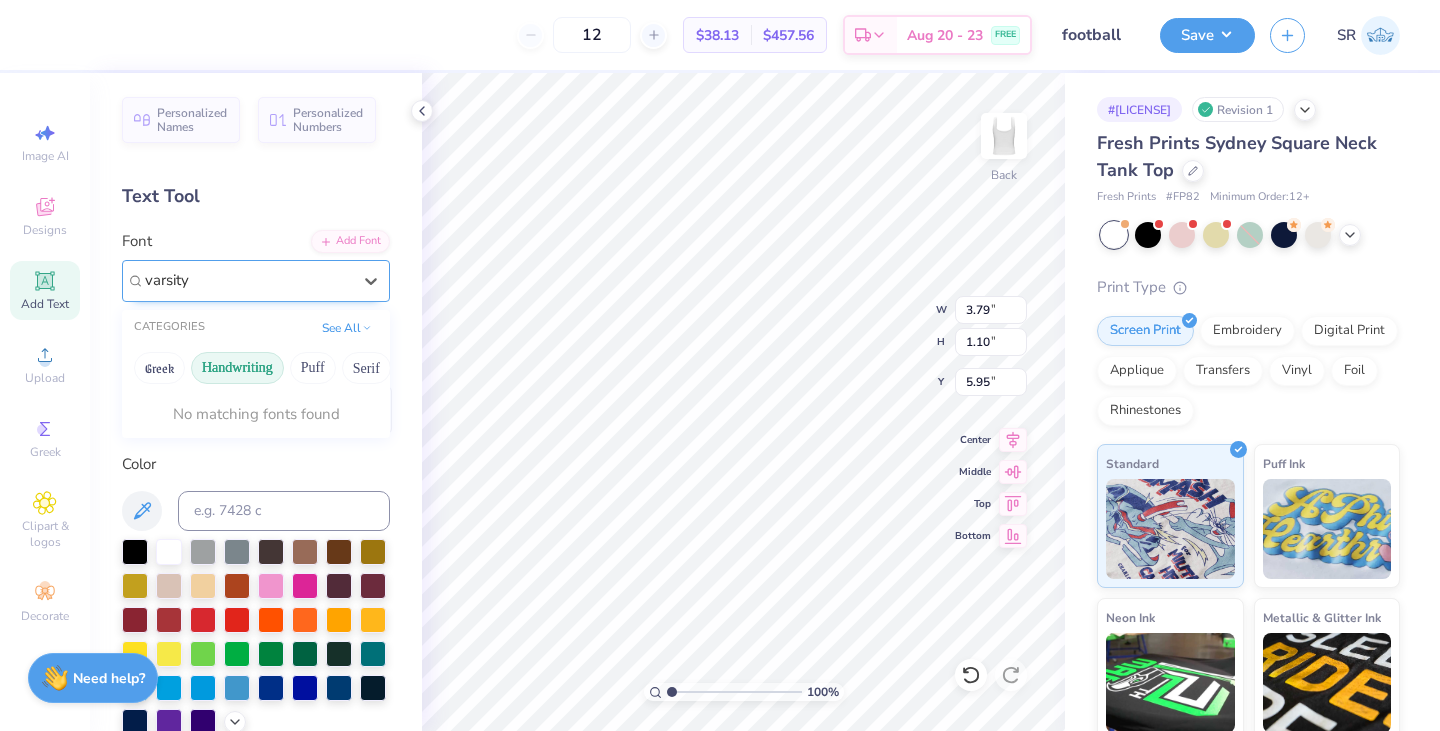 type on "varsity" 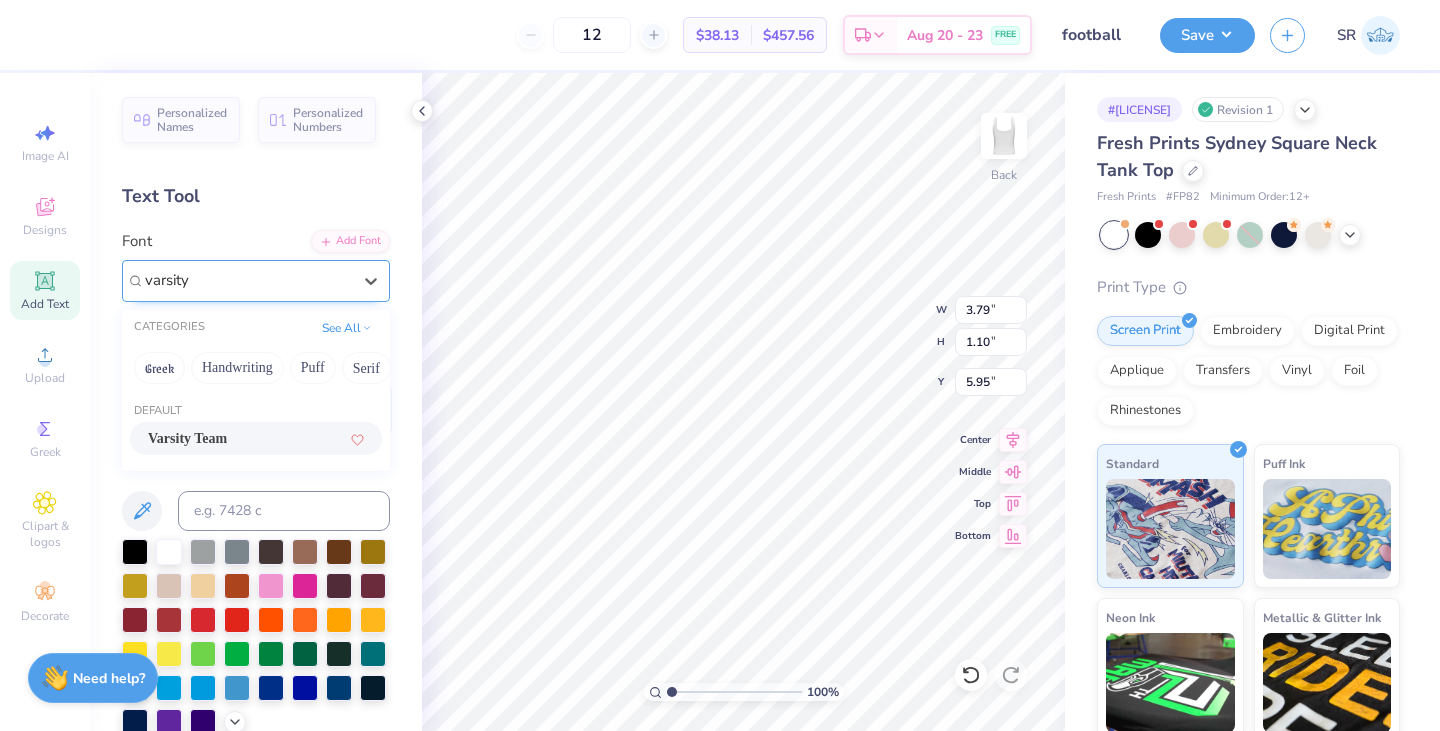 click on "Varsity Team" at bounding box center [187, 438] 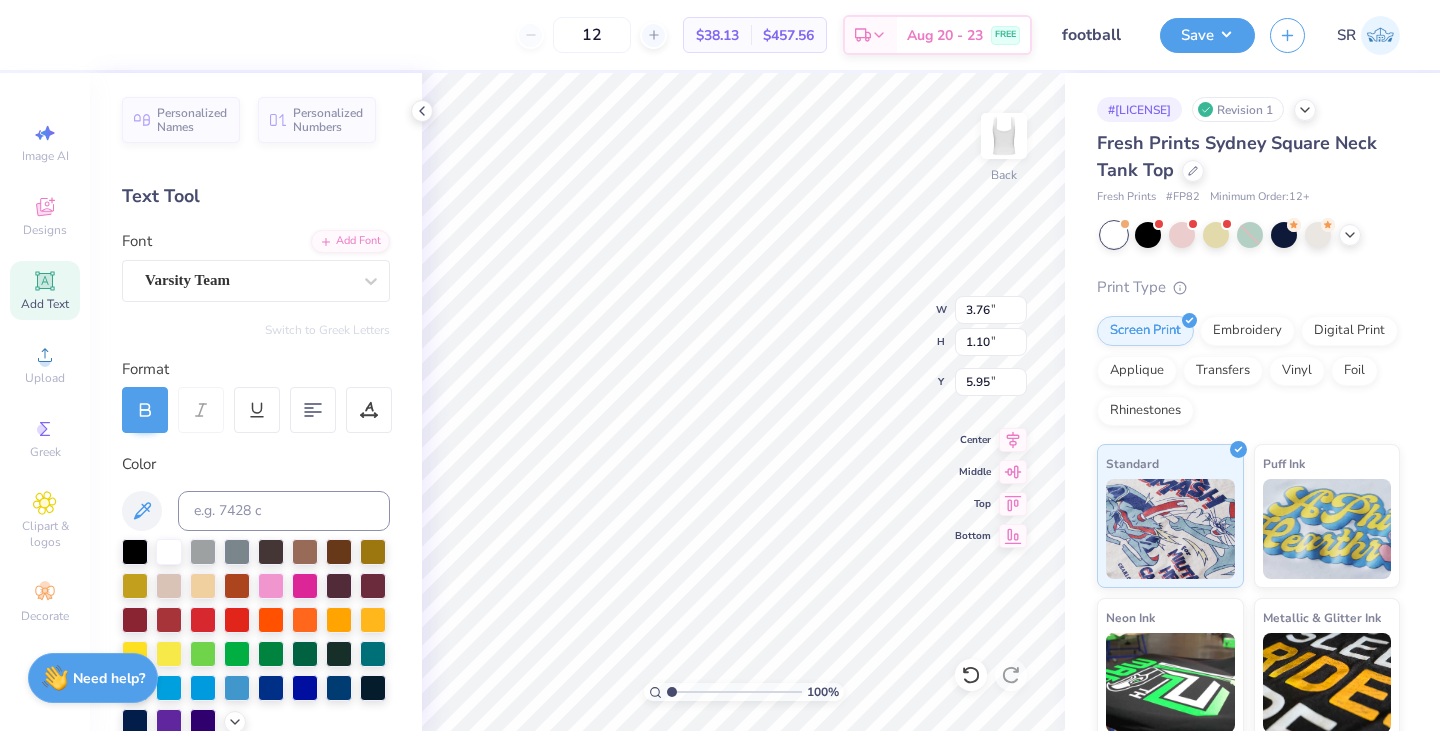 type on "TEXDT" 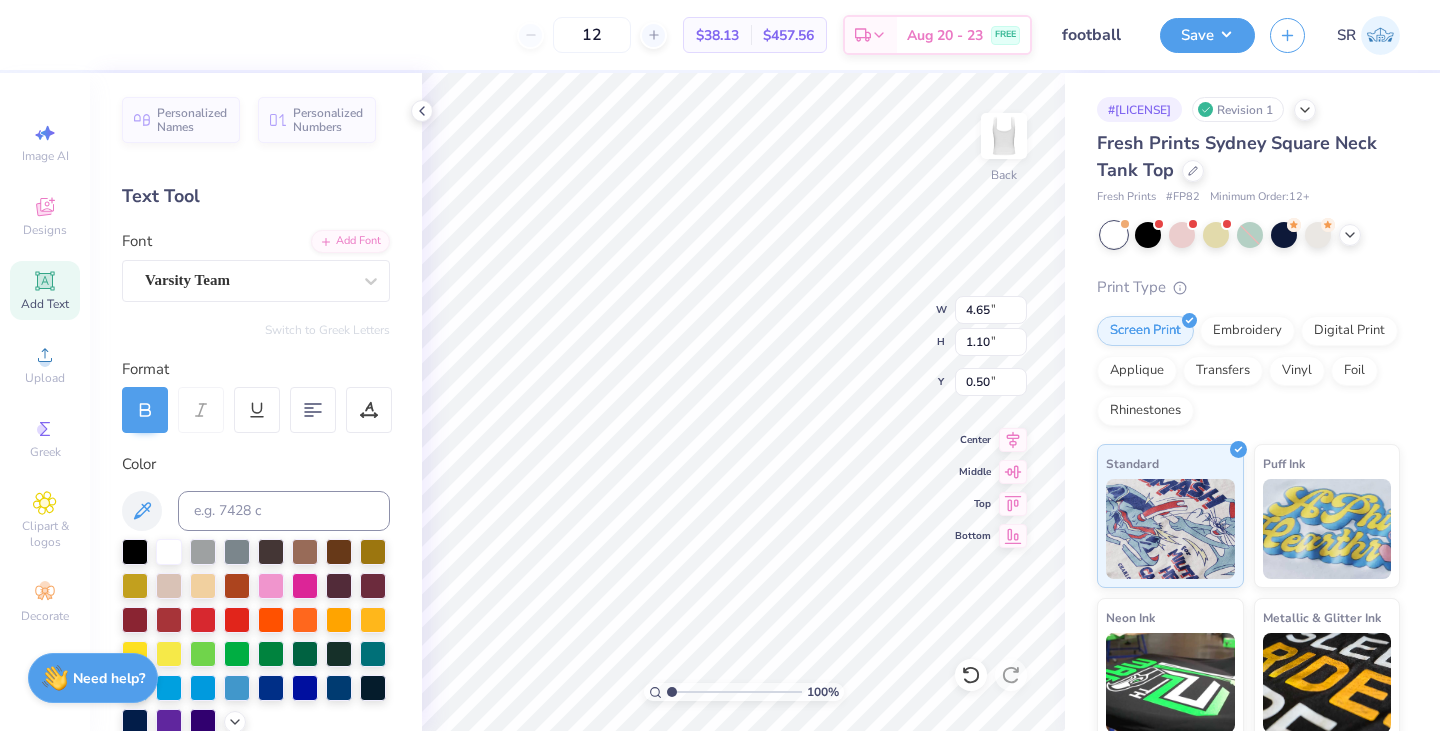 type on "0.50" 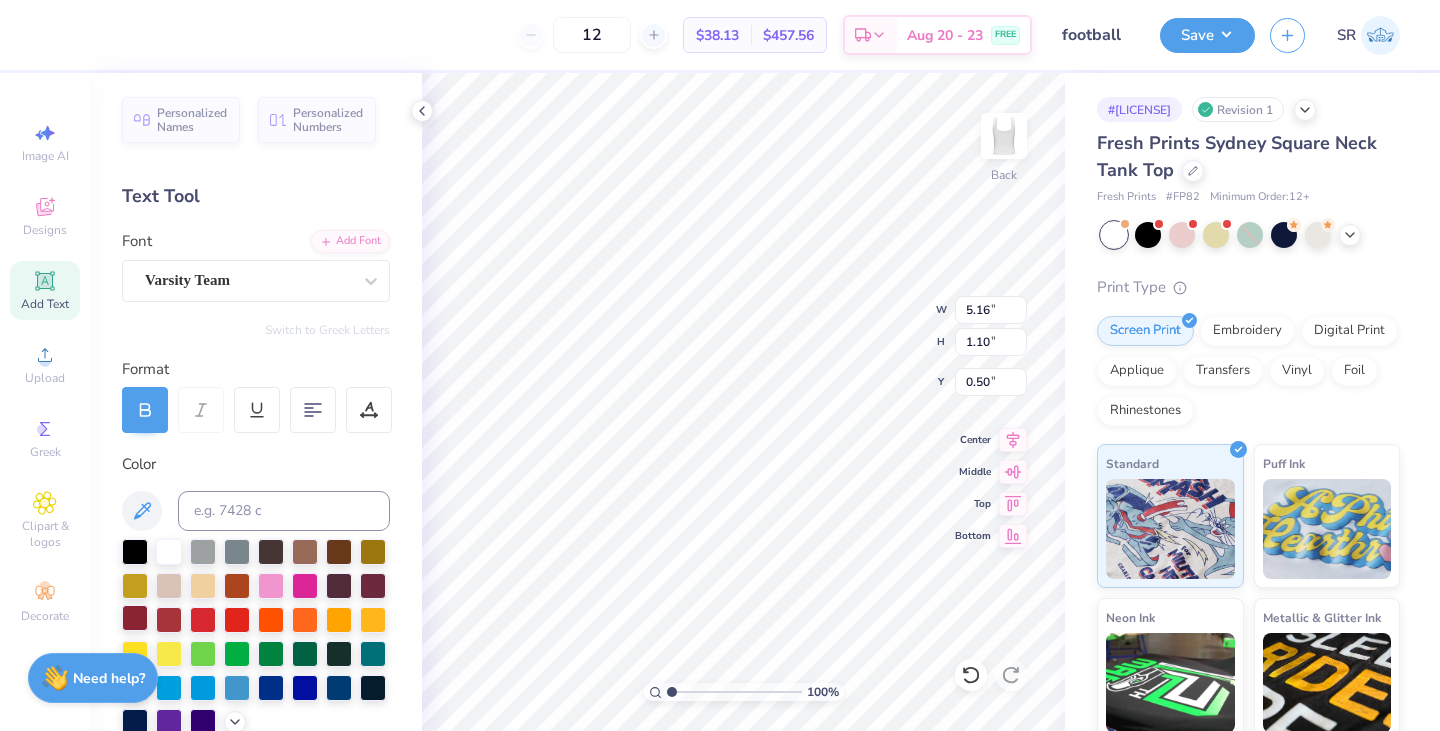 click at bounding box center [135, 618] 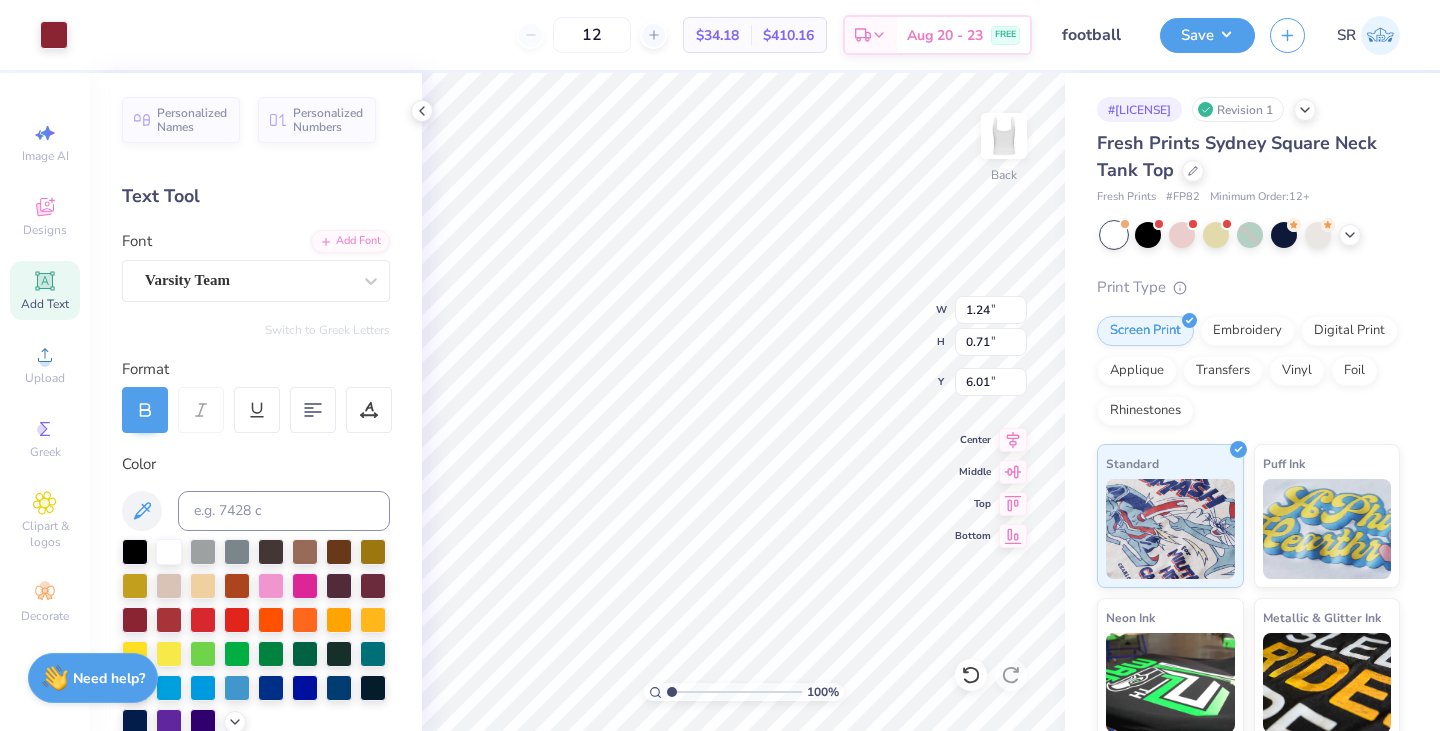 type on "6.15" 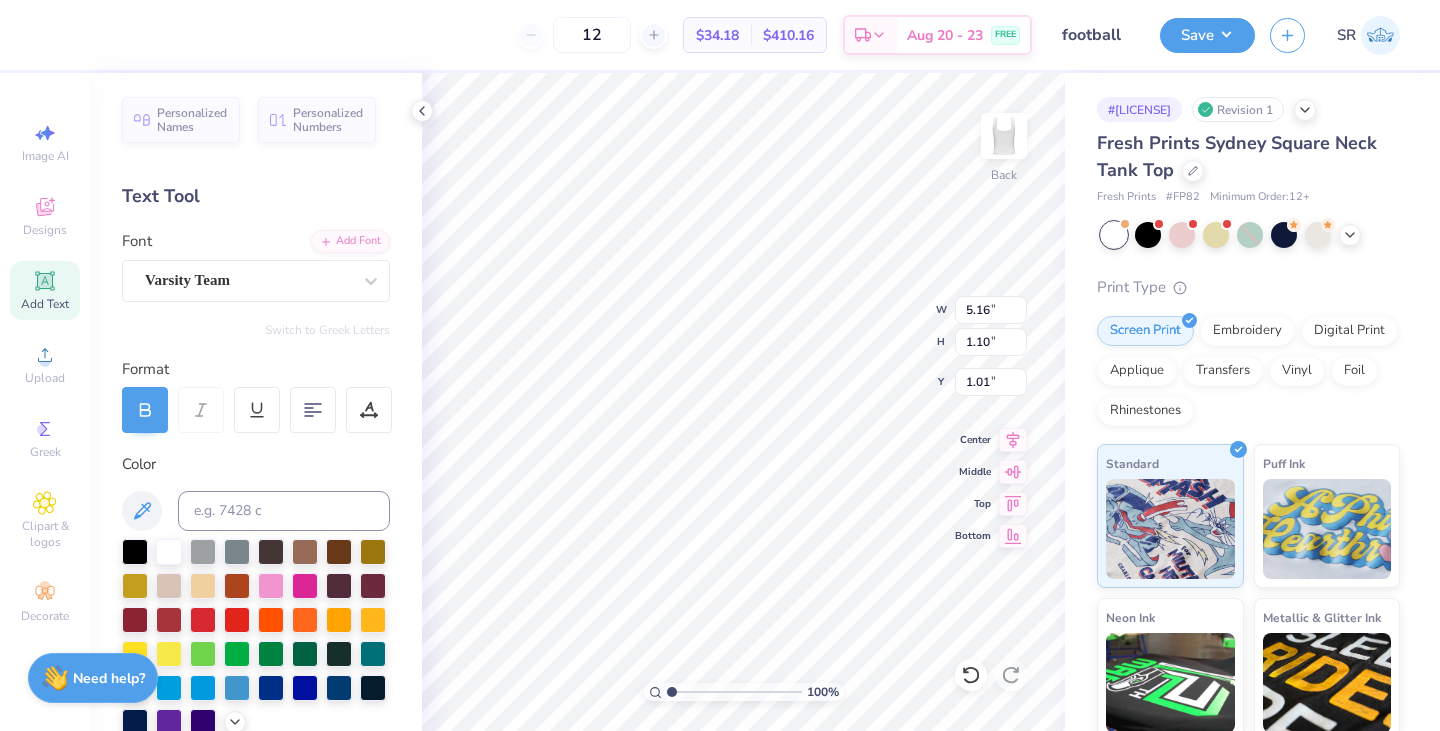 type on "1.01" 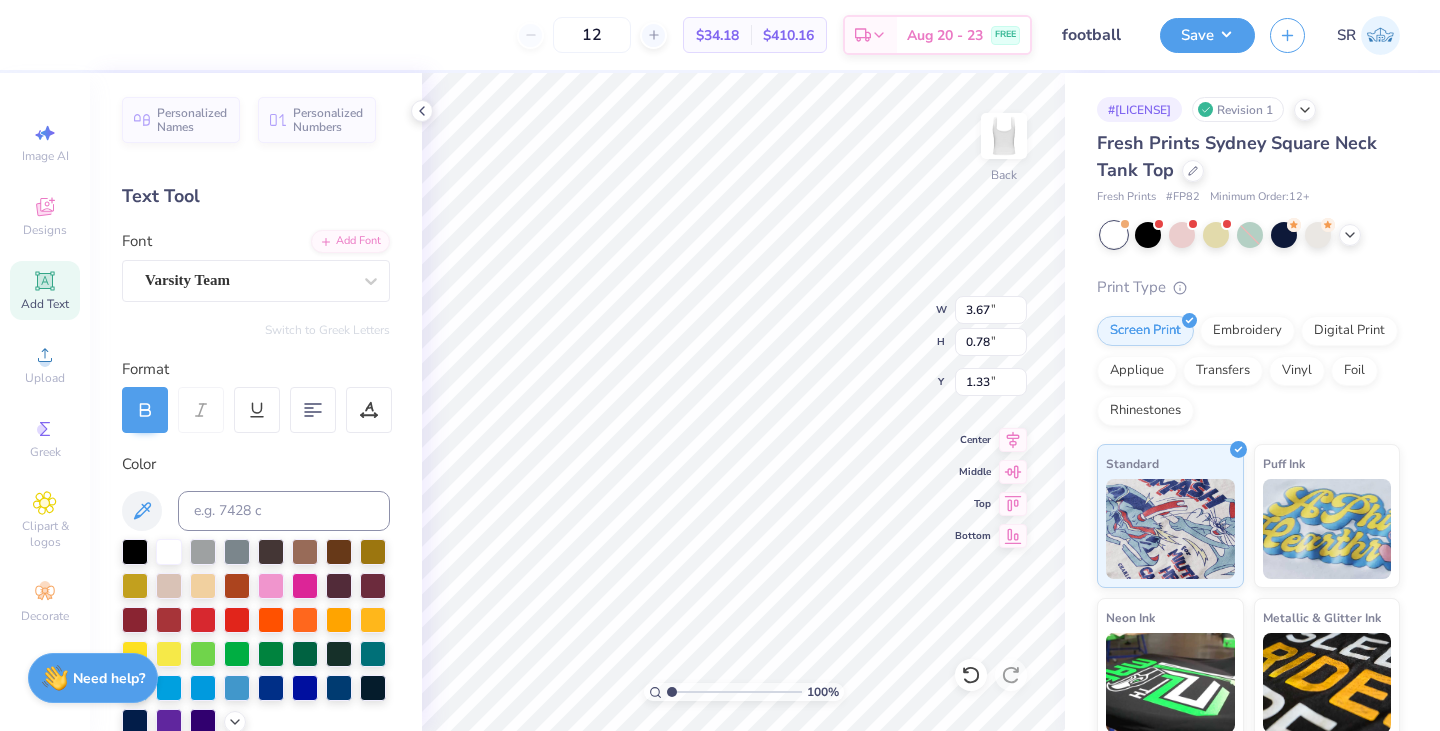type on "1.30" 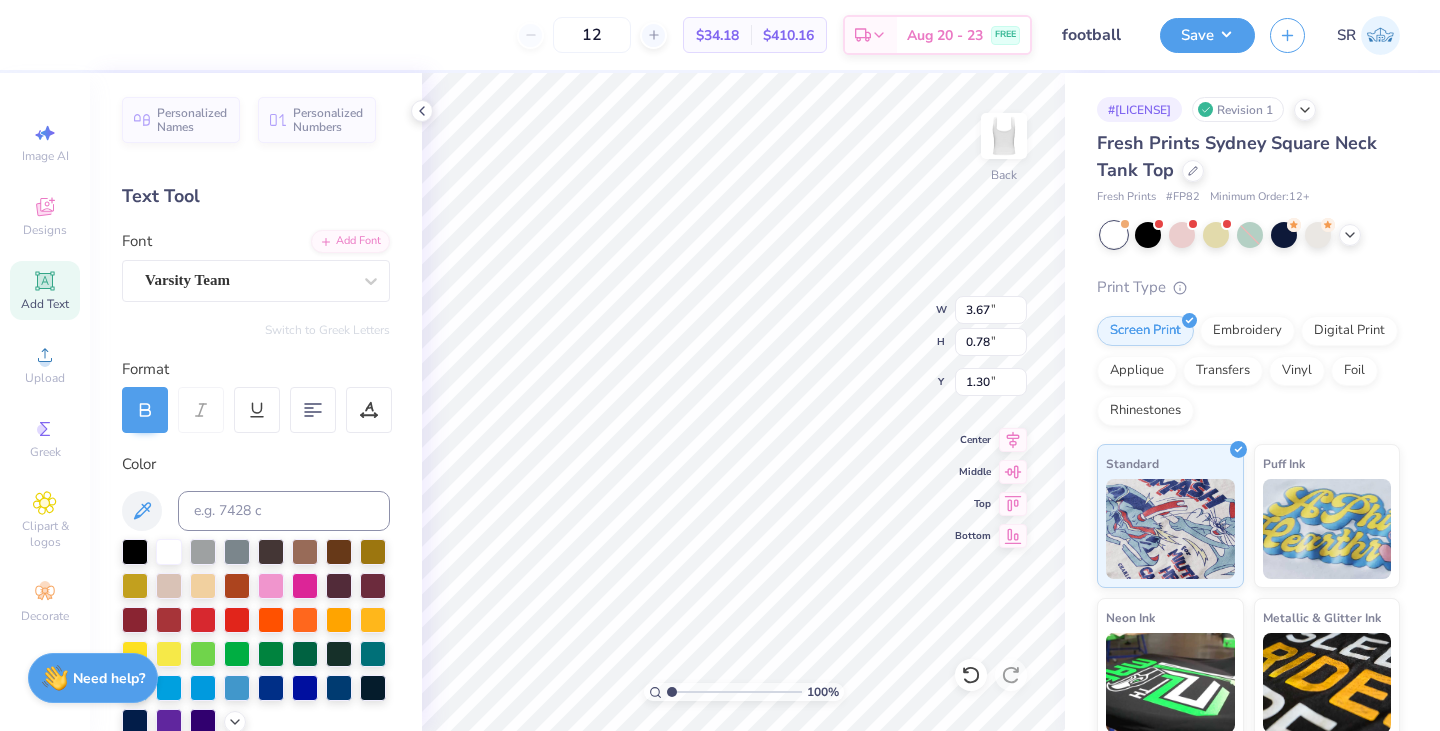 scroll, scrollTop: 0, scrollLeft: 0, axis: both 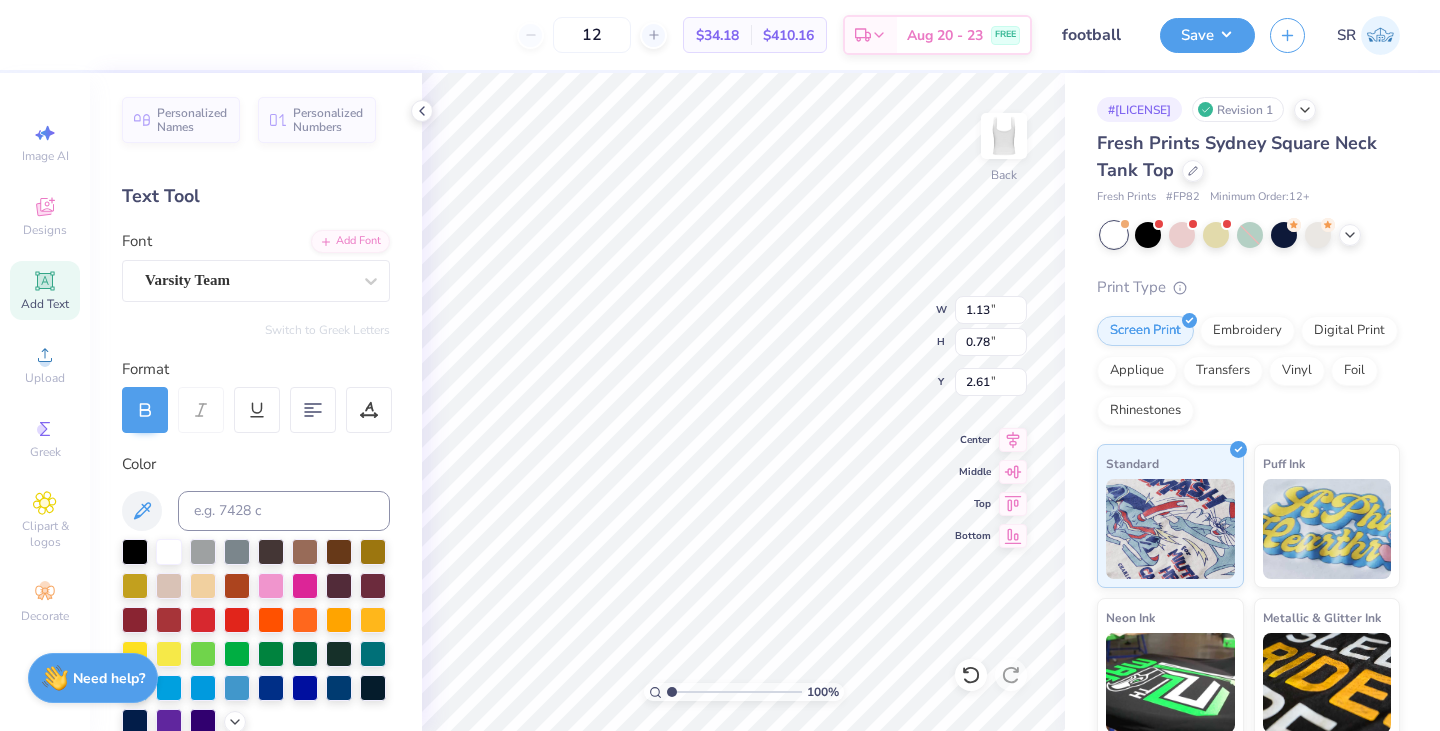 type on "2.61" 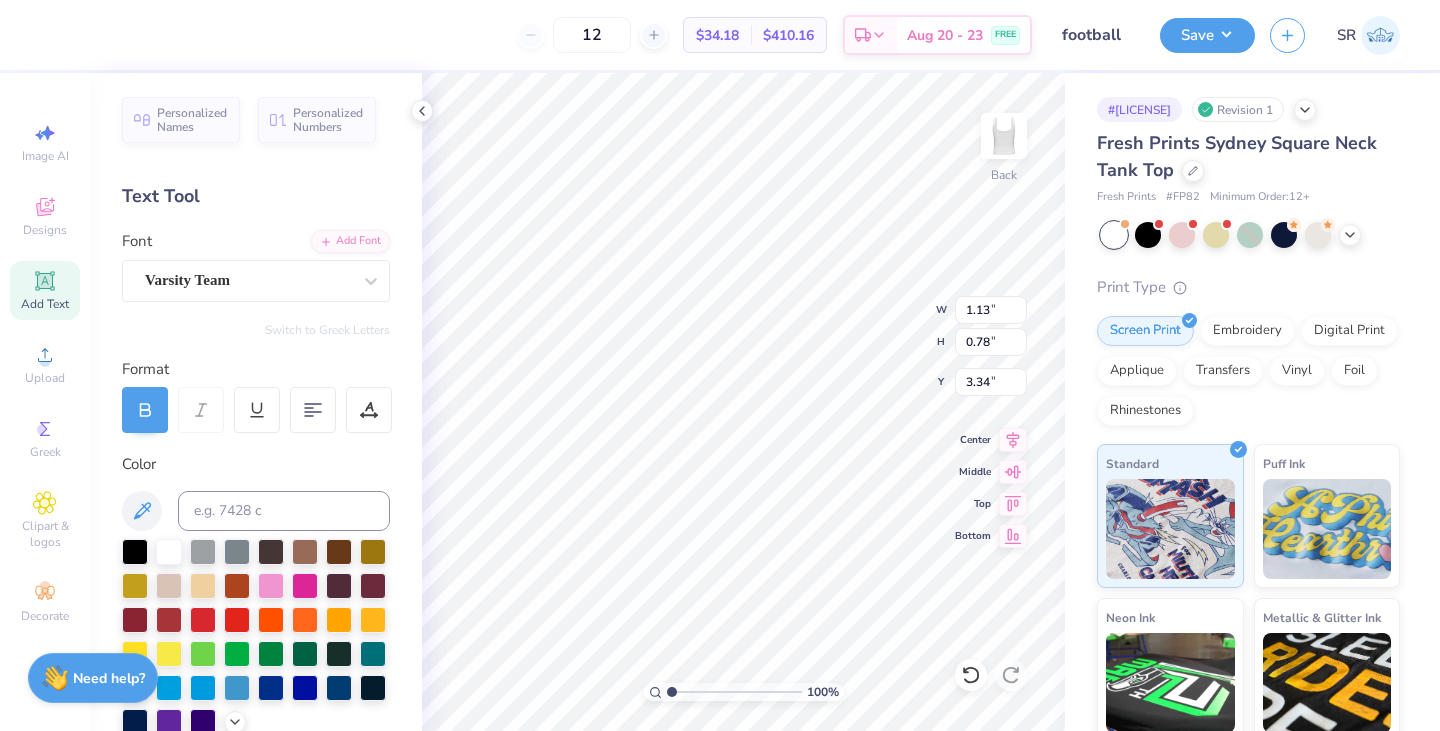 type on "1.55" 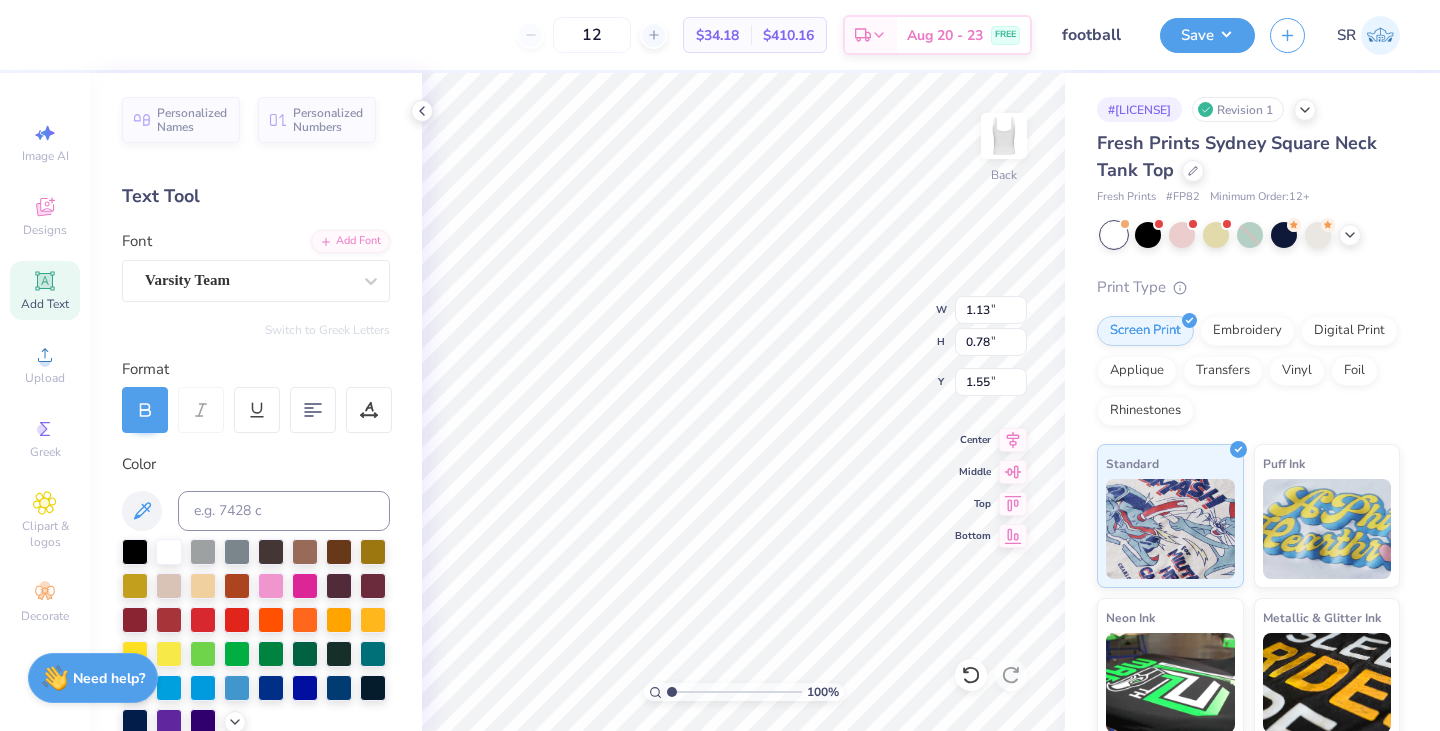 scroll, scrollTop: 0, scrollLeft: 5, axis: horizontal 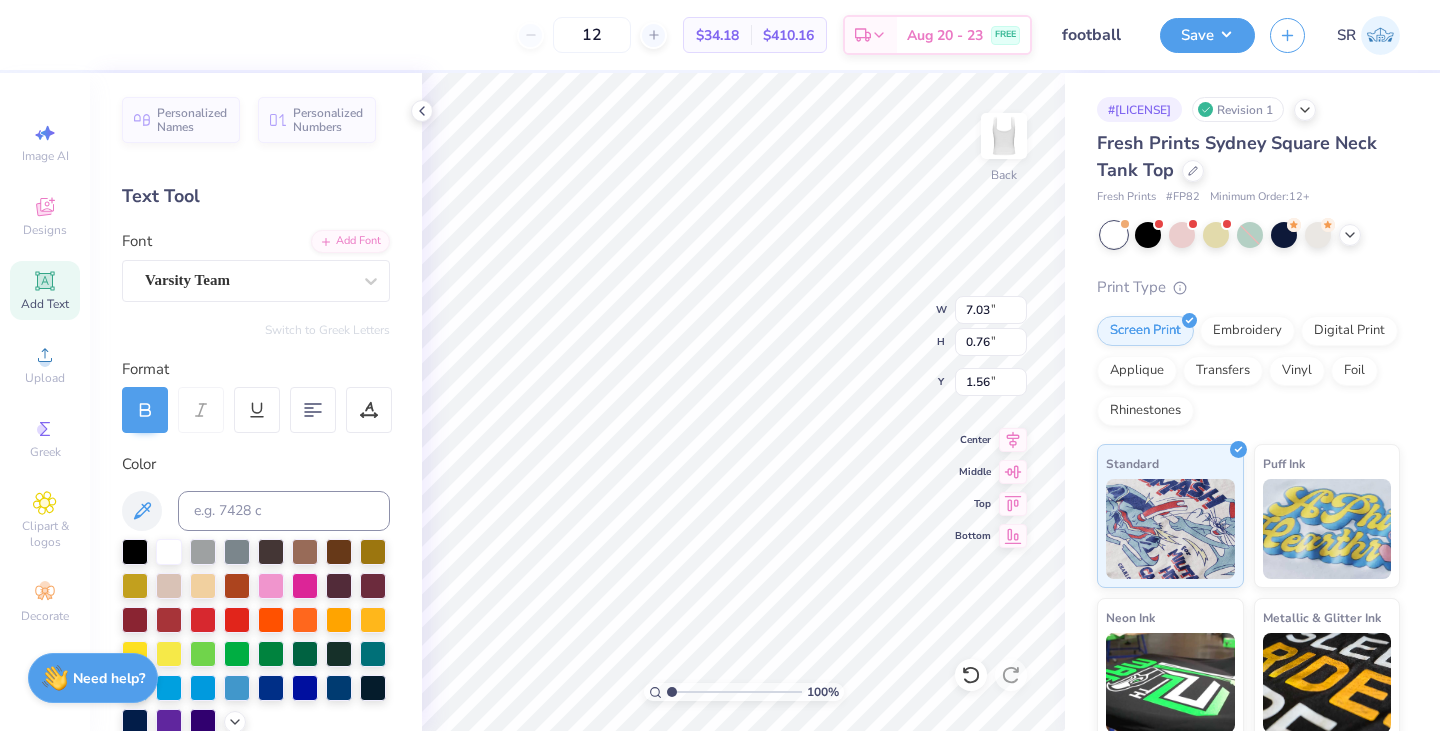 type on "1.56" 